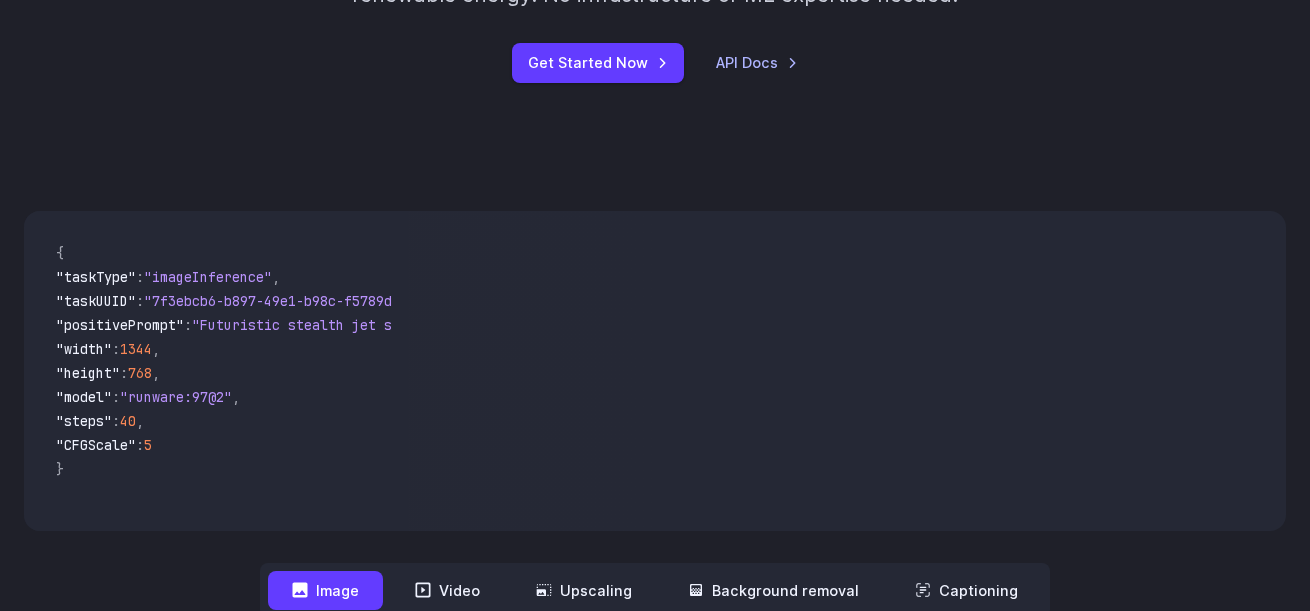 scroll, scrollTop: 0, scrollLeft: 0, axis: both 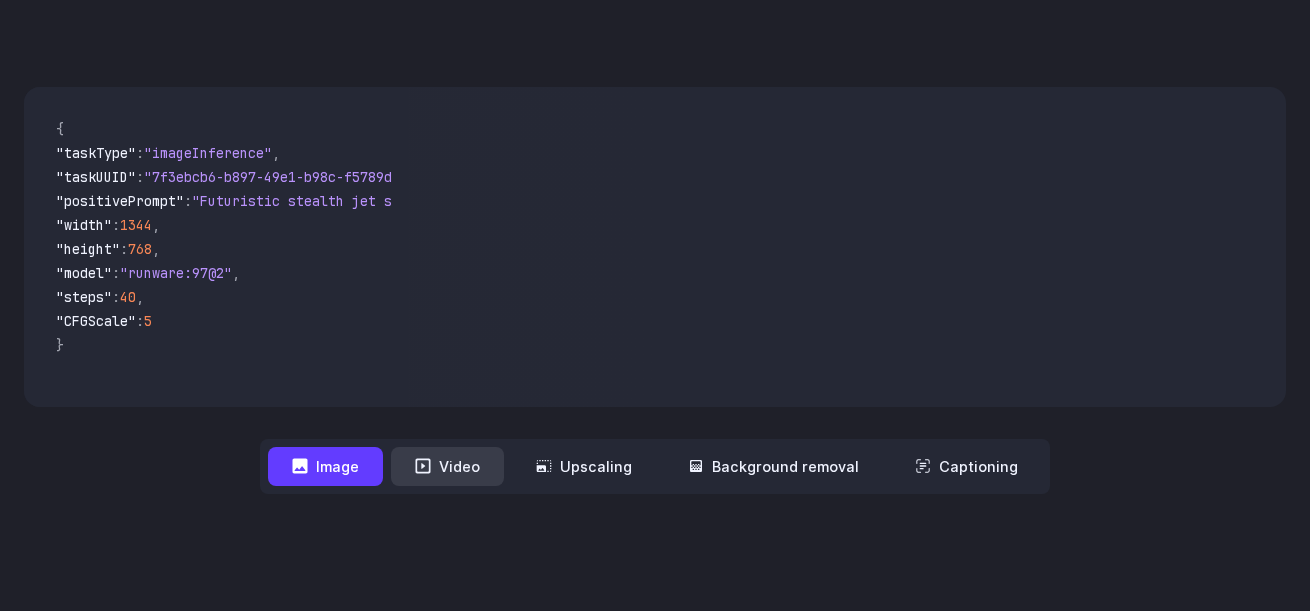 click on "Video" at bounding box center (447, 466) 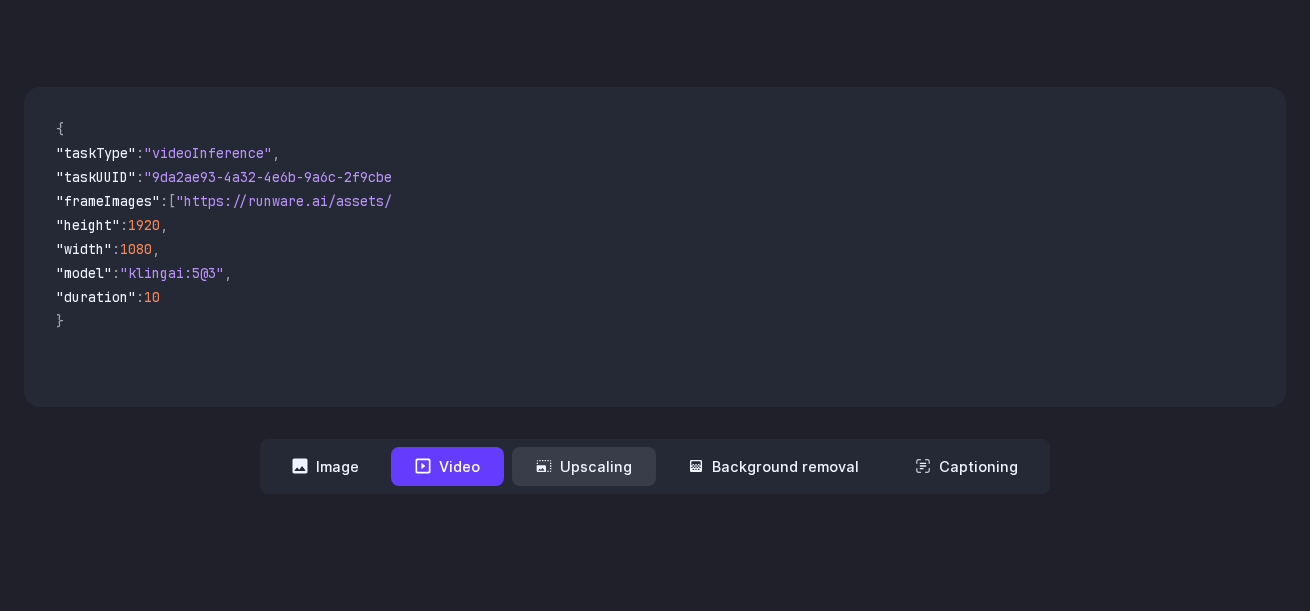drag, startPoint x: 603, startPoint y: 460, endPoint x: 620, endPoint y: 482, distance: 27.802877 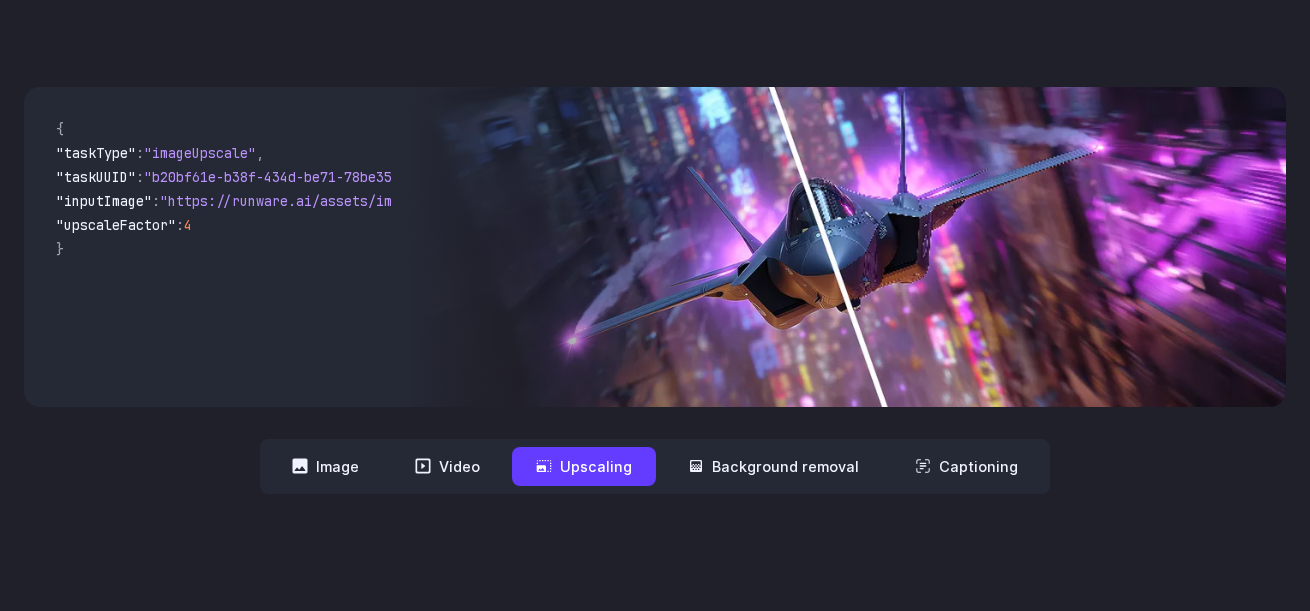 click on "Upscaling" at bounding box center (584, 466) 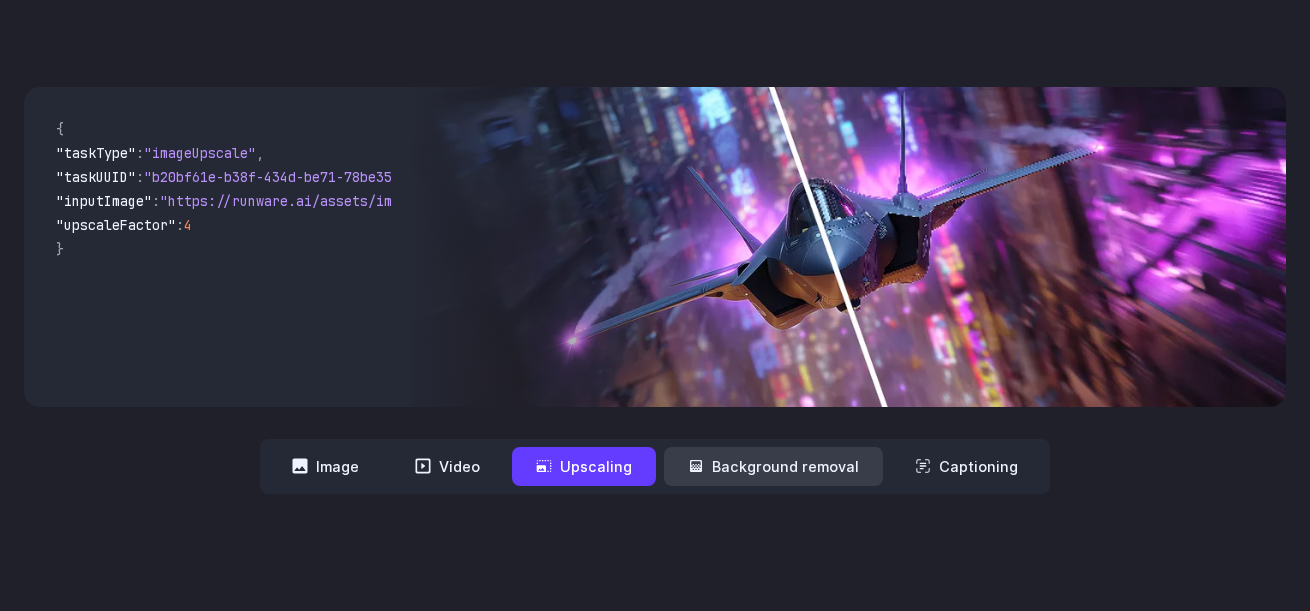 click on "Background removal" at bounding box center (773, 466) 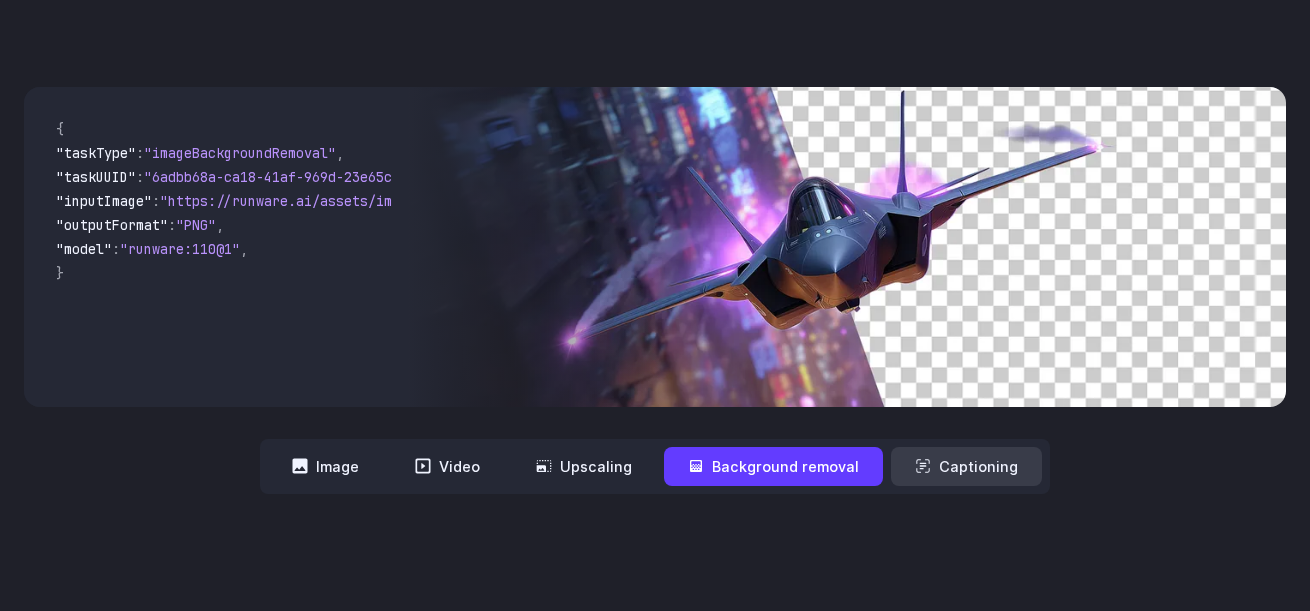 click on "Captioning" at bounding box center (966, 466) 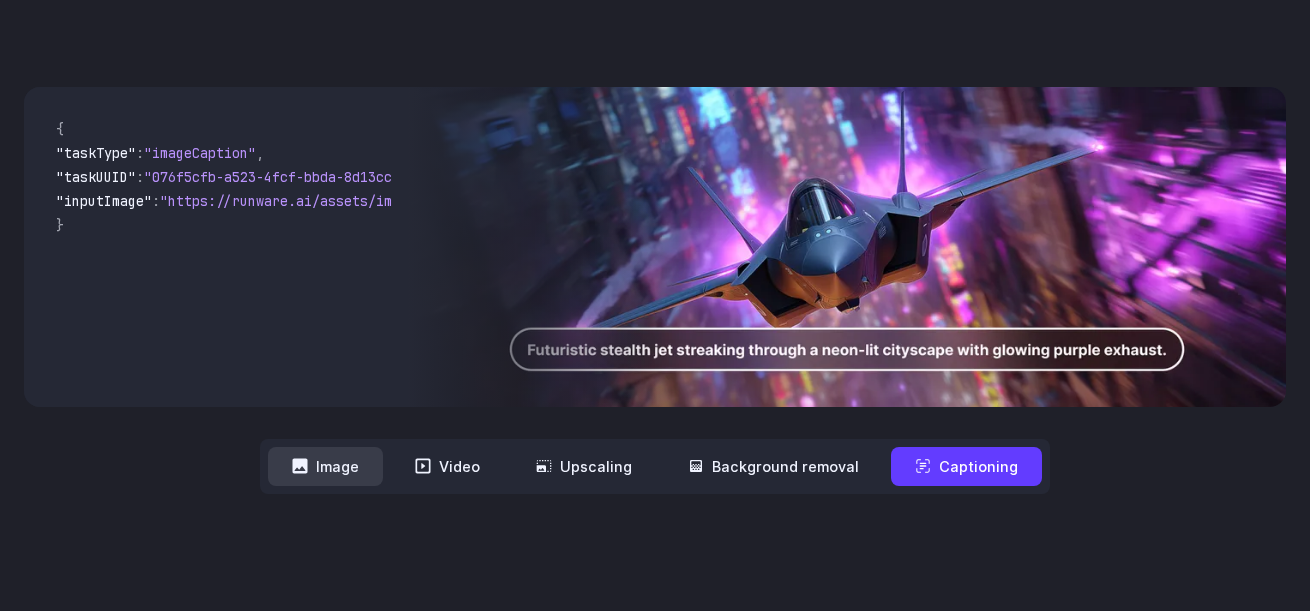 click on "Image" at bounding box center (325, 466) 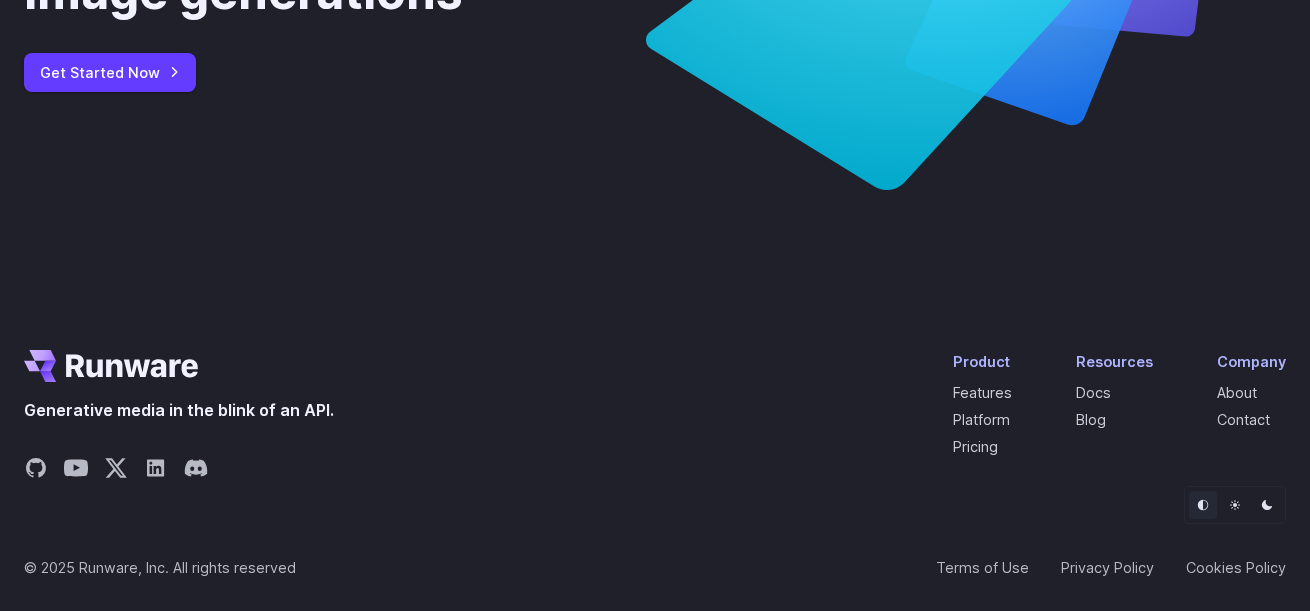scroll, scrollTop: 7622, scrollLeft: 0, axis: vertical 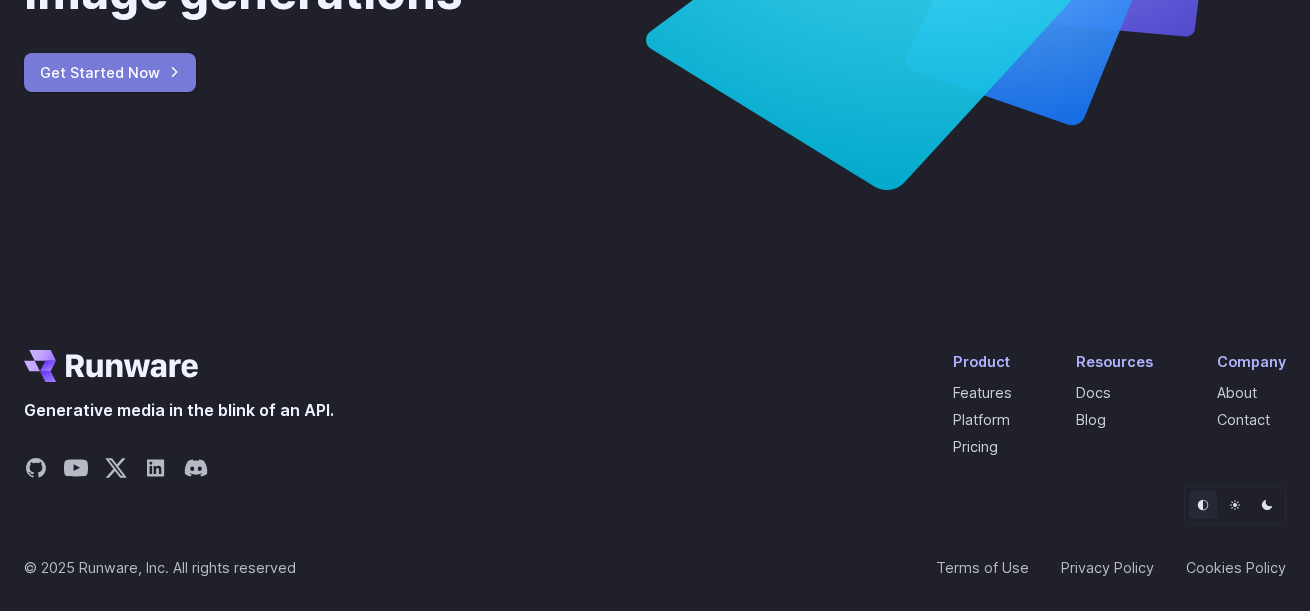 click on "Get Started Now" at bounding box center [110, 72] 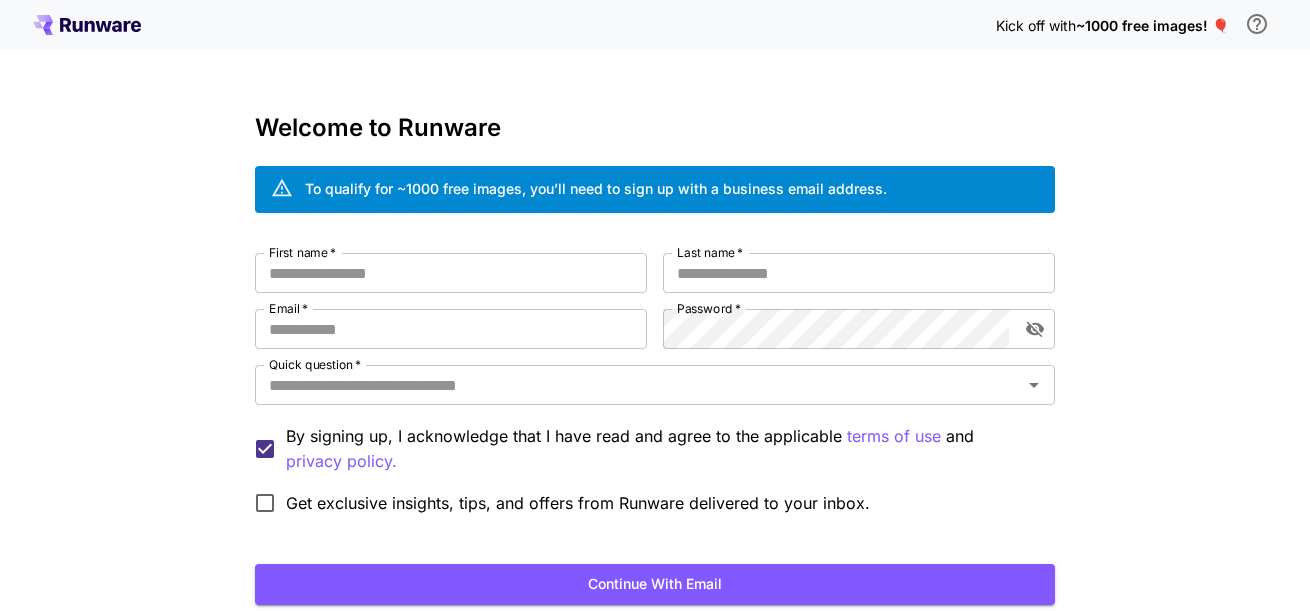 scroll, scrollTop: 0, scrollLeft: 0, axis: both 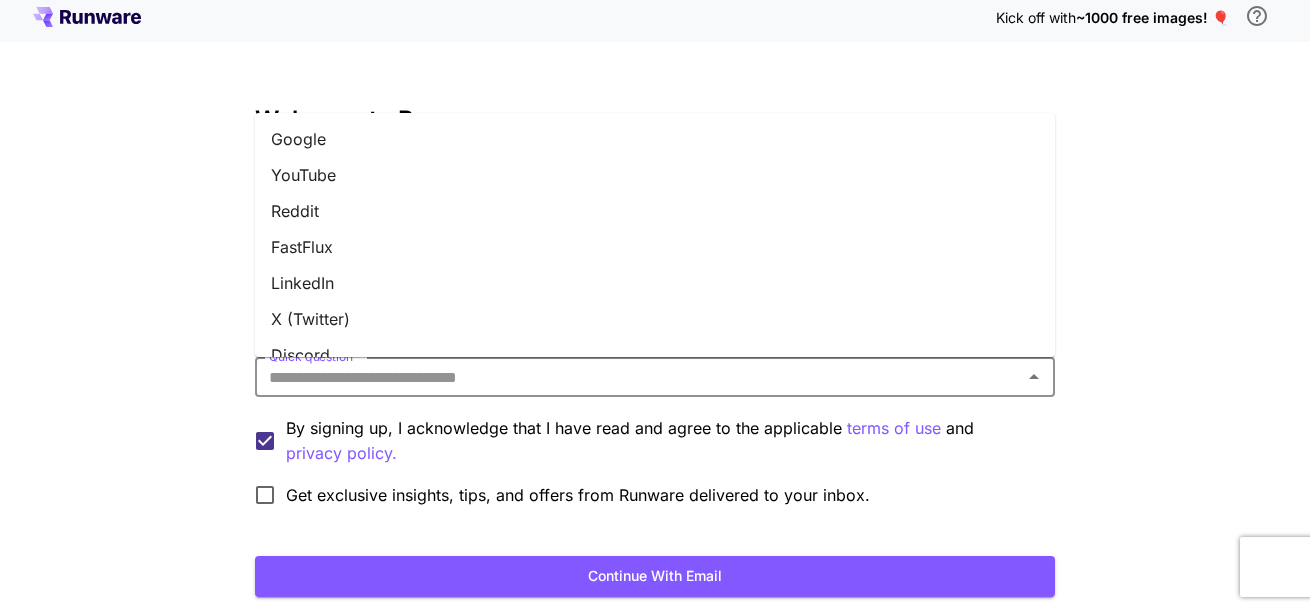 click on "Quick question   *" at bounding box center (638, 377) 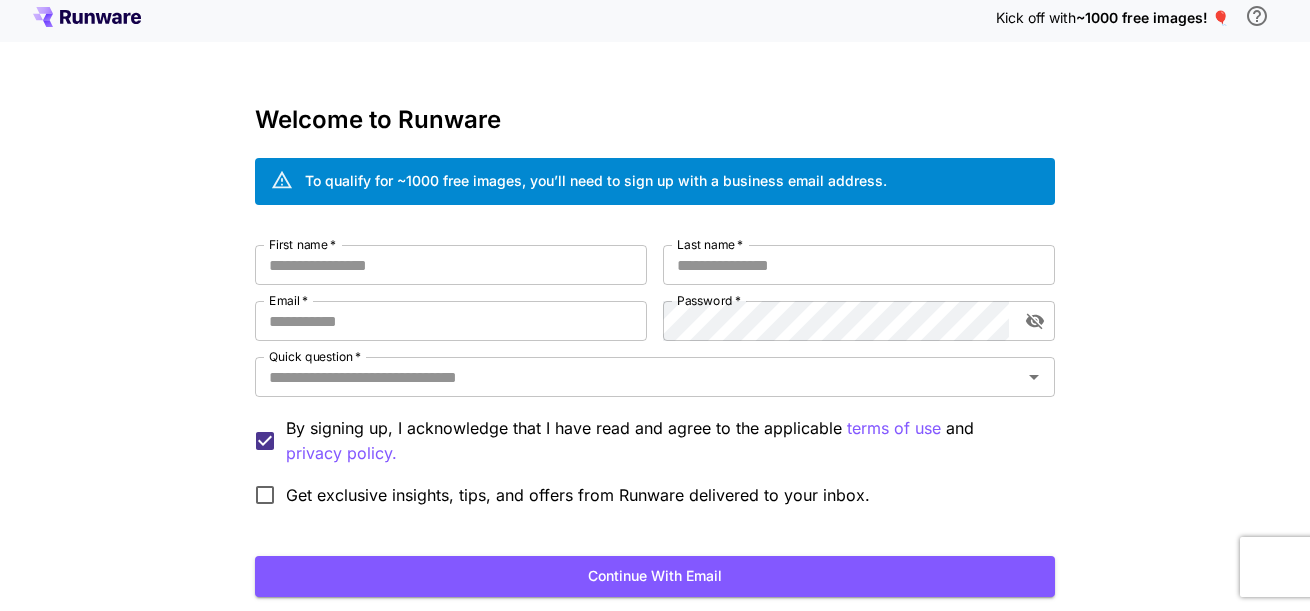 click on "Kick off with  ~1000 free images! 🎈 Welcome to Runware To qualify for ~1000 free images, you’ll need to sign up with a business email address. First name   * First name   * Last name   * Last name   * Email   * Email   * Password   * Password   * Quick question   * Quick question   * By signing up, I acknowledge that I have read and agree to the applicable   terms of use     and   privacy policy.   Get exclusive insights, tips, and offers from Runware delivered to your inbox. Continue with email Have an account?   Sign in © 2025, Runware.ai All systems normal" at bounding box center [655, 368] 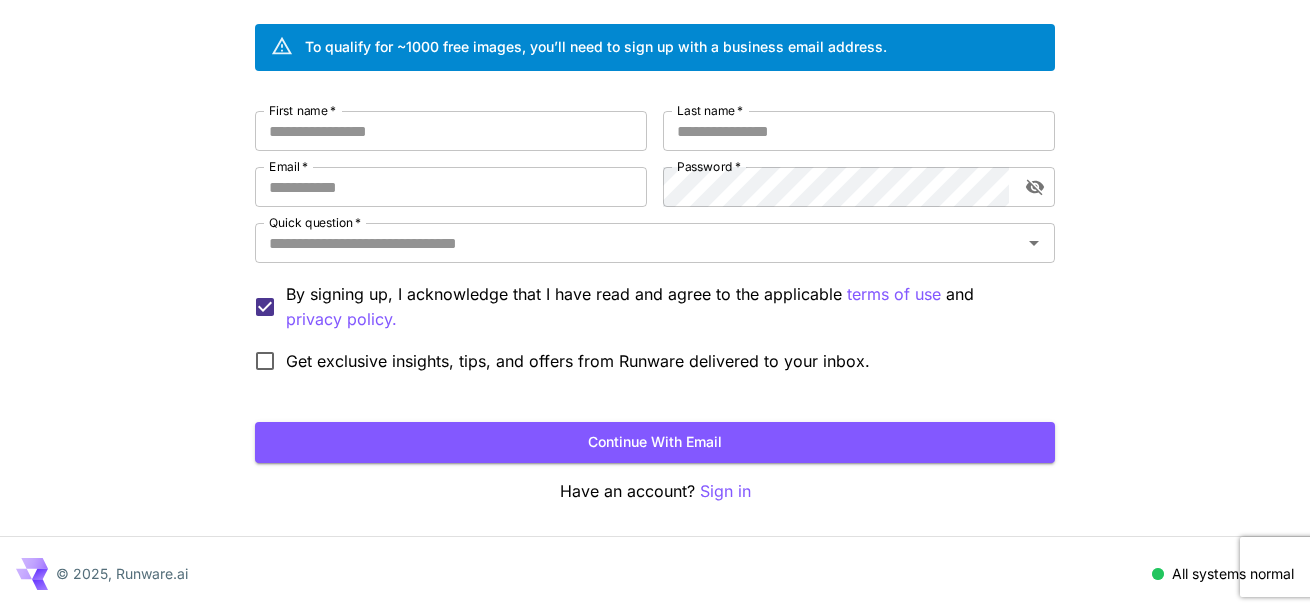 scroll, scrollTop: 0, scrollLeft: 0, axis: both 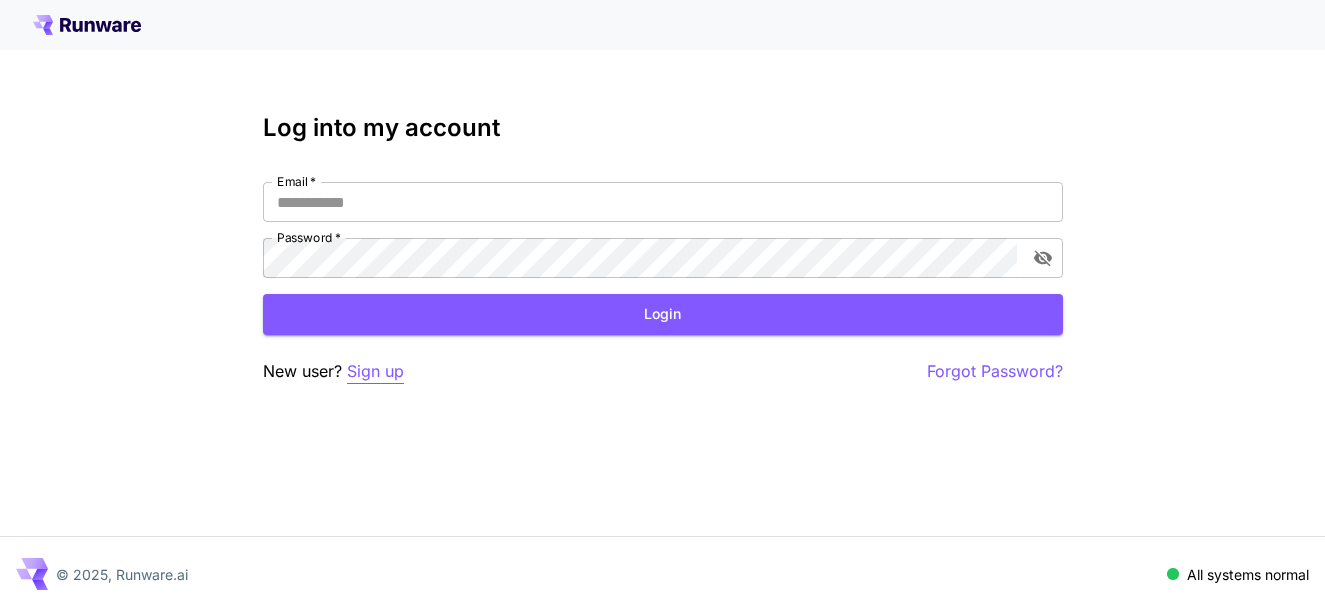 click on "Sign up" at bounding box center [375, 371] 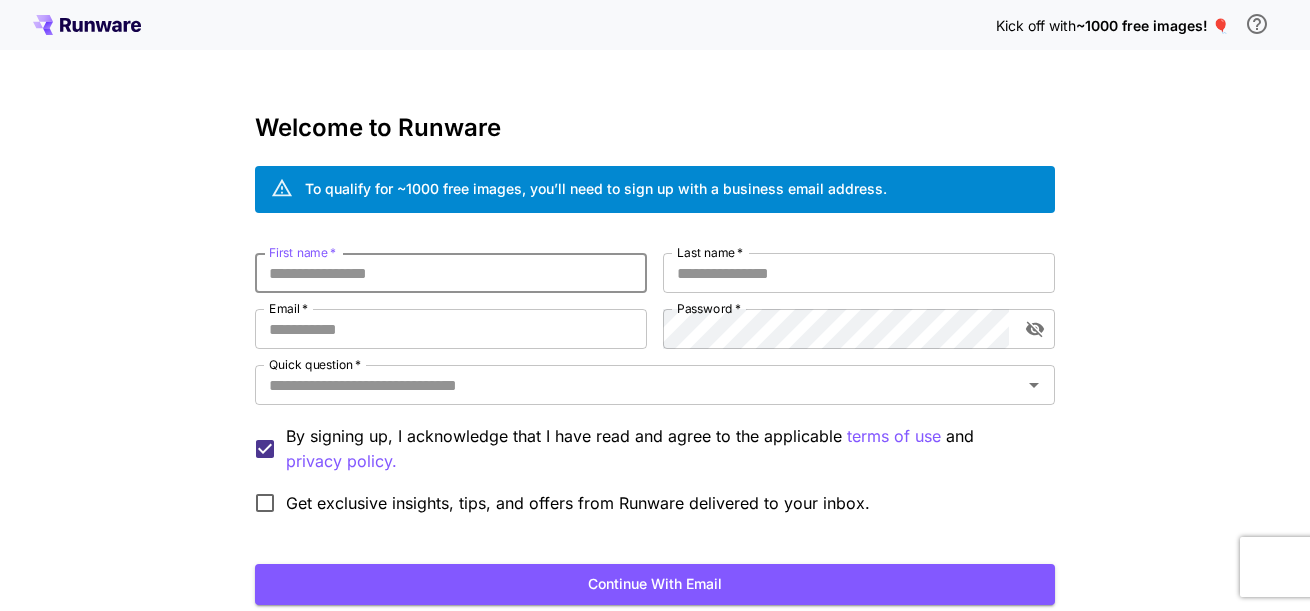 click on "First name   *" at bounding box center [451, 273] 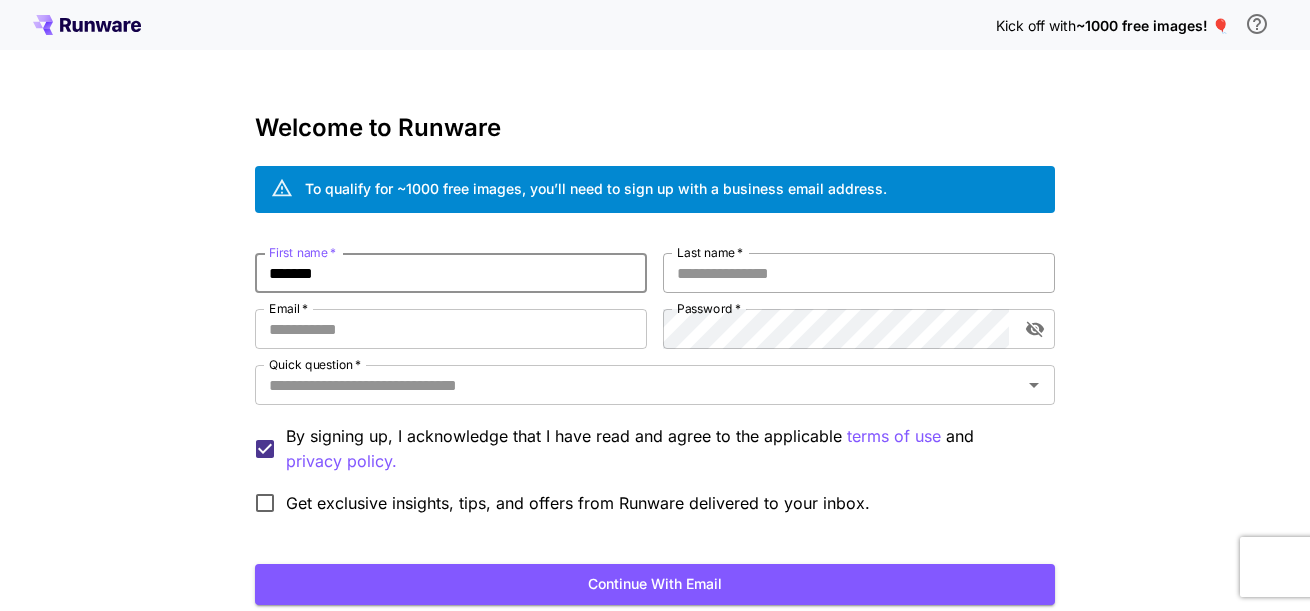 type on "*******" 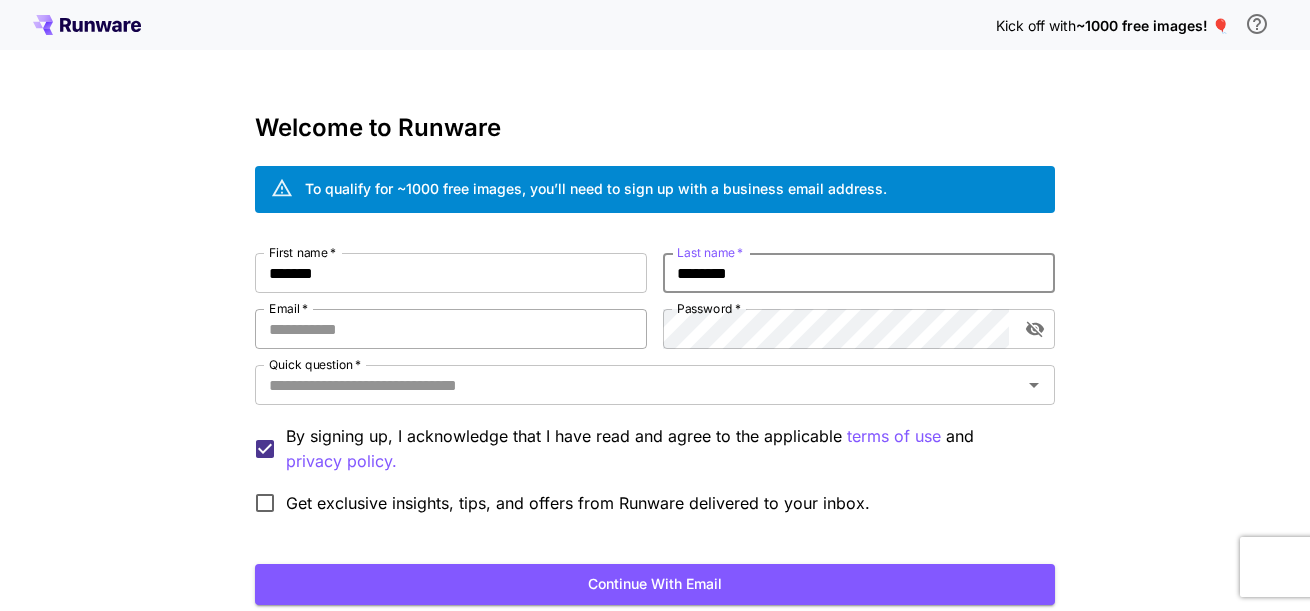 type on "********" 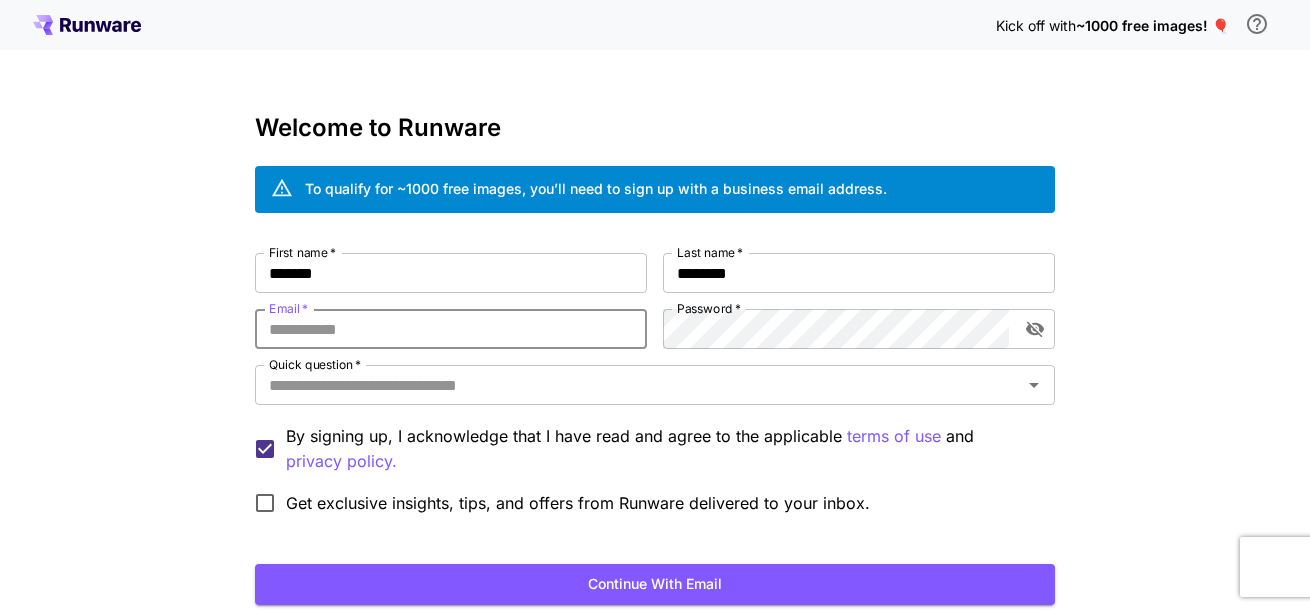 click on "Email   *" at bounding box center (451, 329) 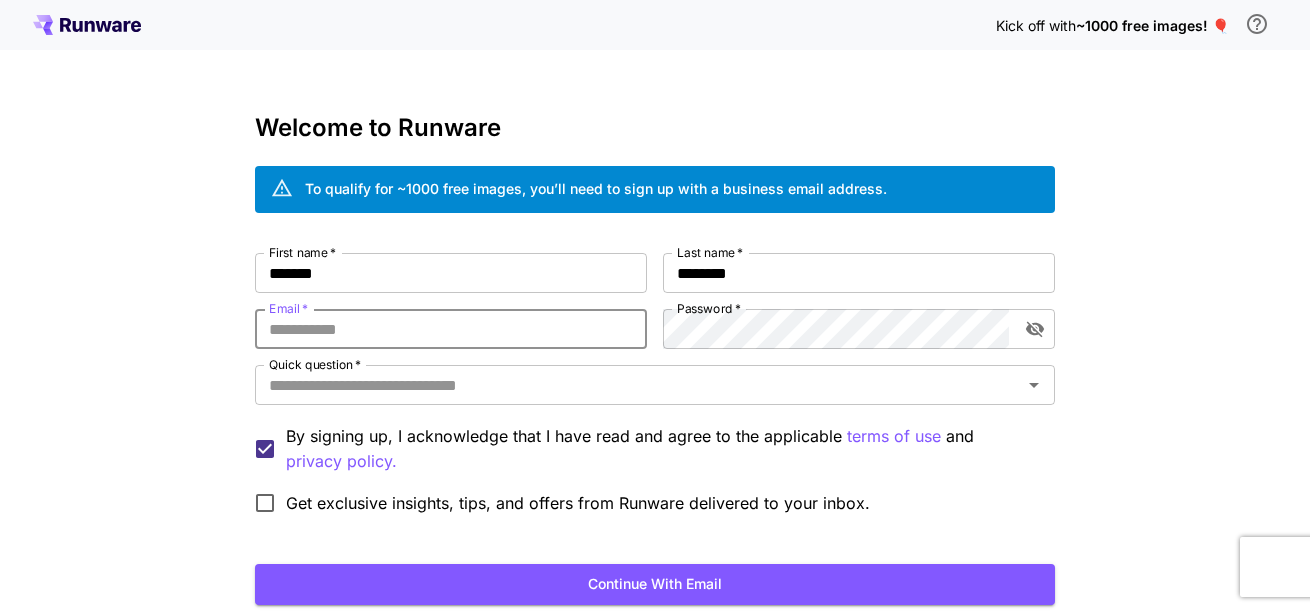 type on "**********" 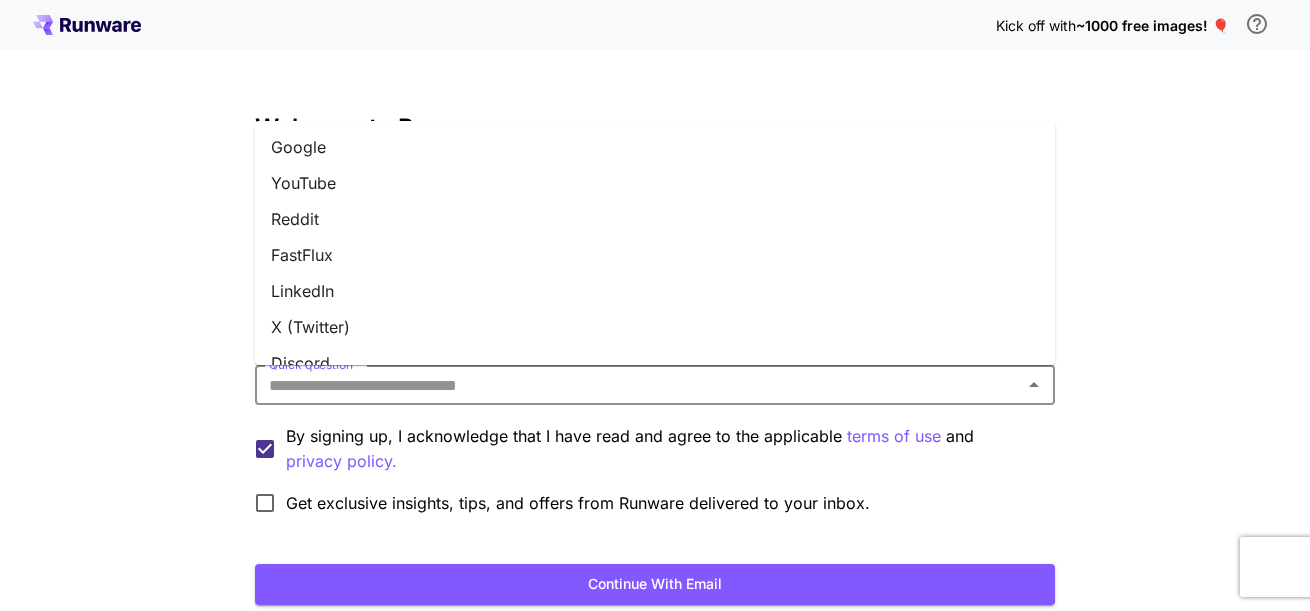 click on "Quick question   *" at bounding box center [638, 385] 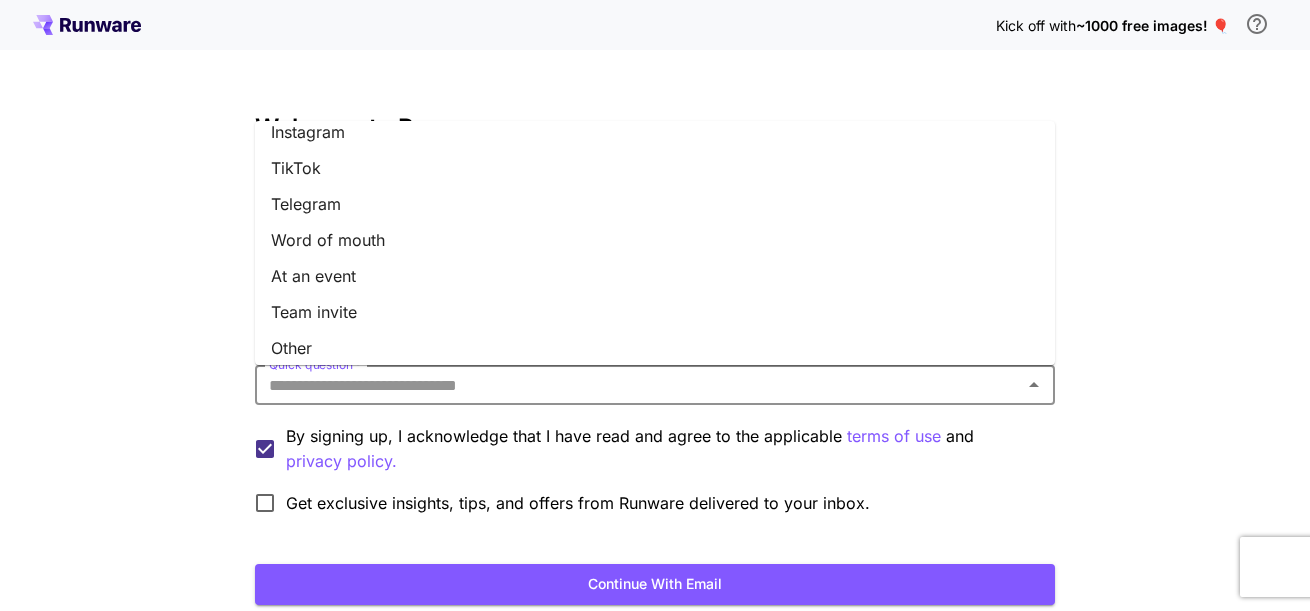 scroll, scrollTop: 312, scrollLeft: 0, axis: vertical 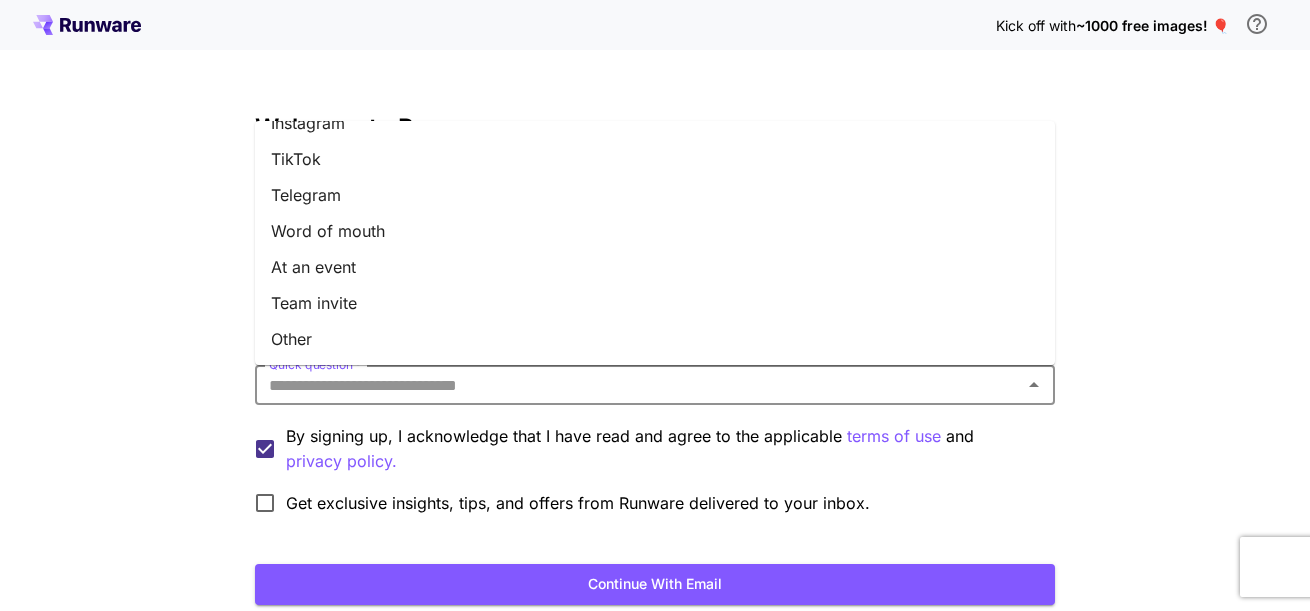 drag, startPoint x: 415, startPoint y: 337, endPoint x: 460, endPoint y: 348, distance: 46.32494 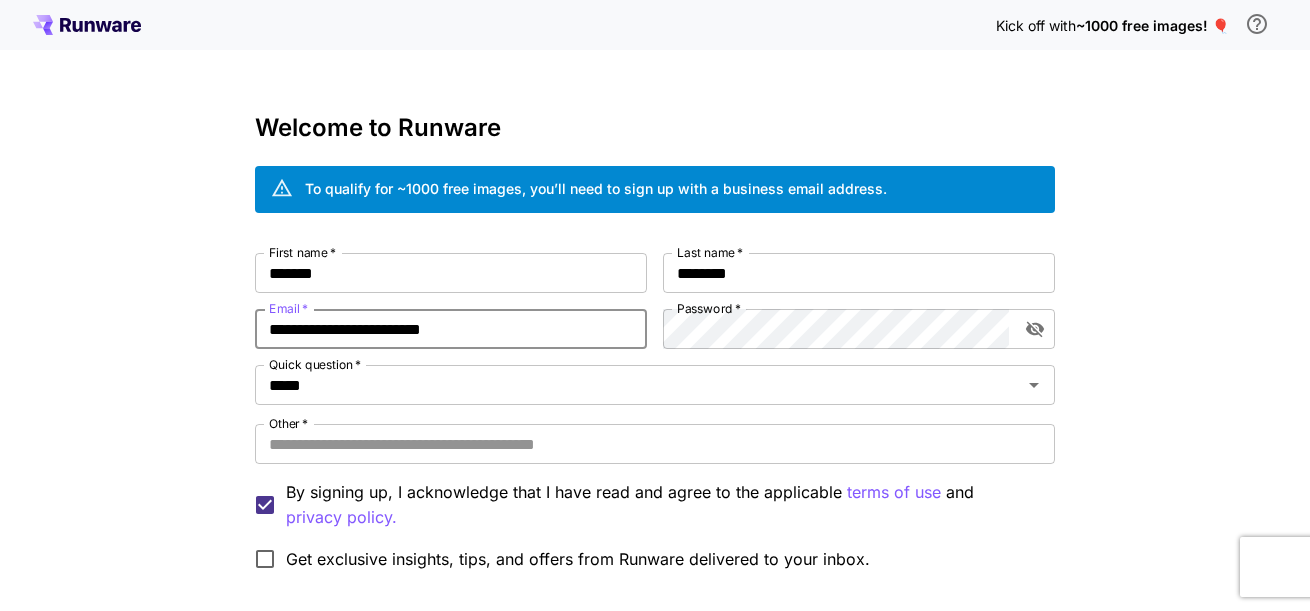 click on "**********" at bounding box center [451, 329] 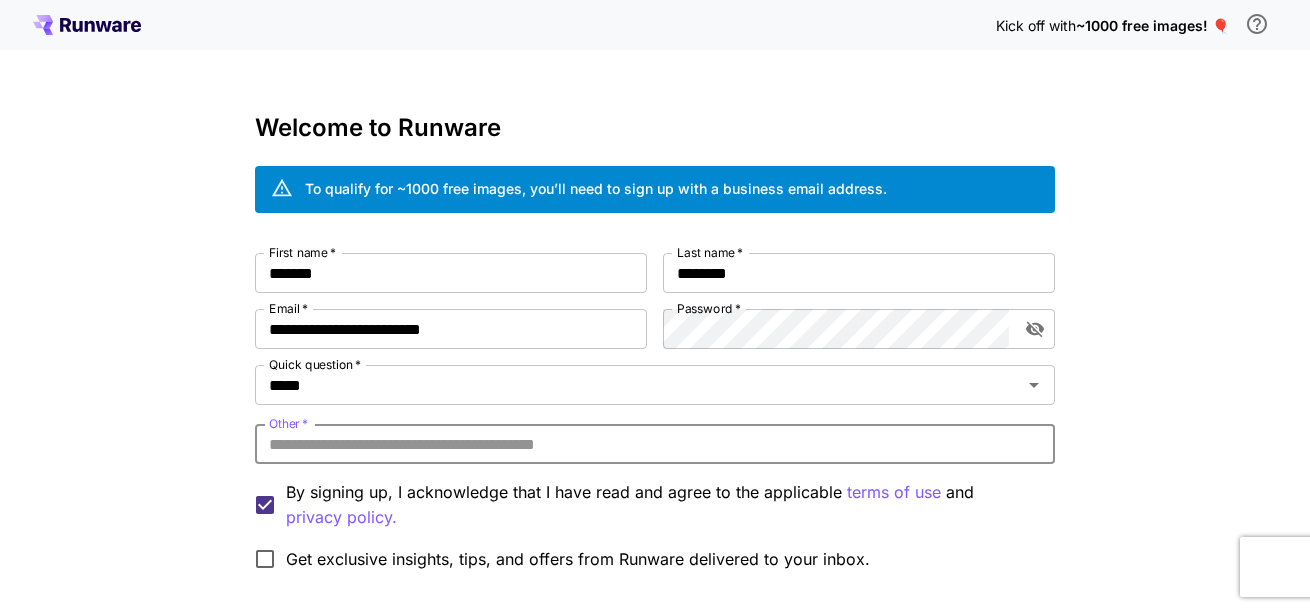 click on "Other   *" at bounding box center [655, 444] 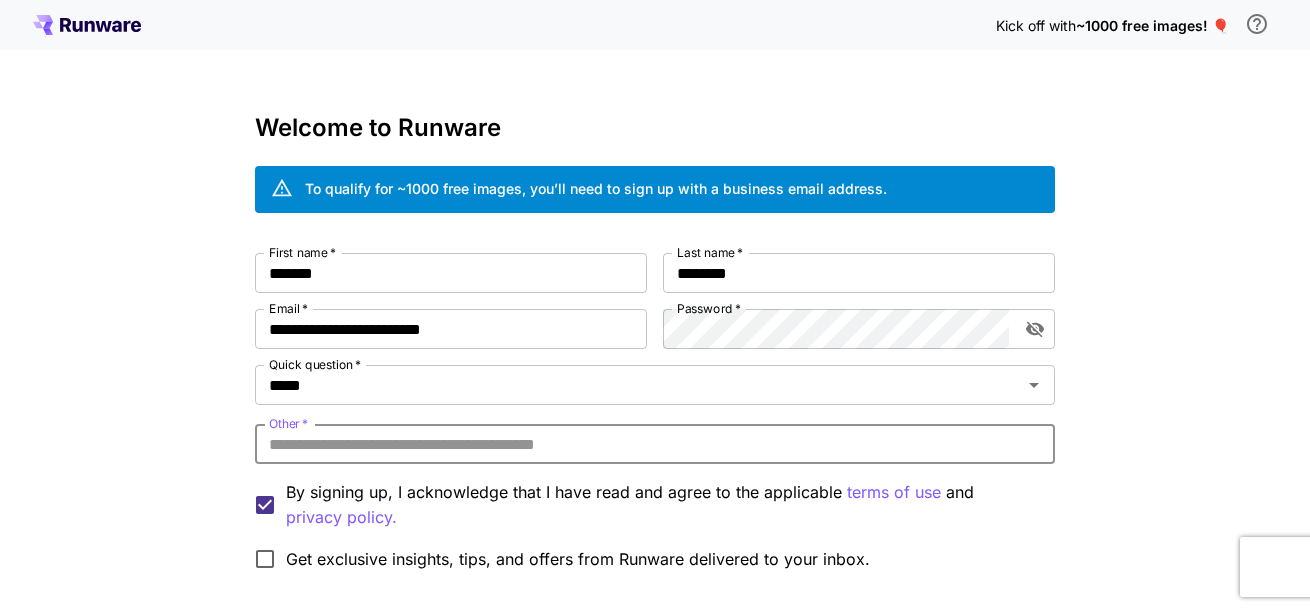 type on "*" 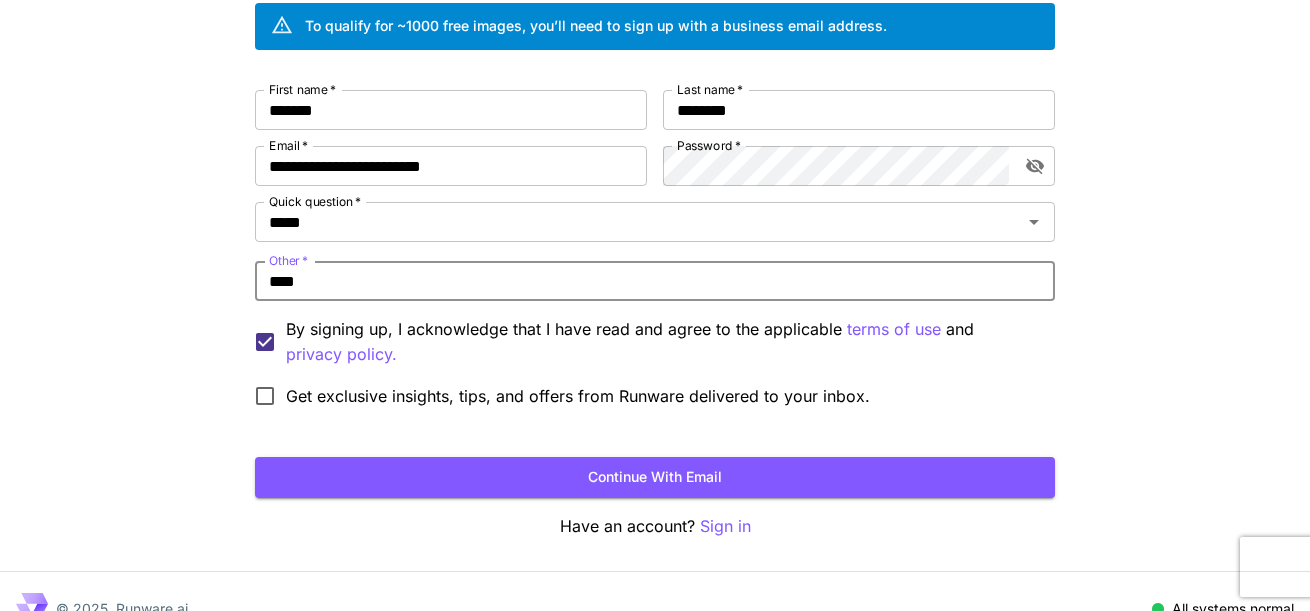 scroll, scrollTop: 164, scrollLeft: 0, axis: vertical 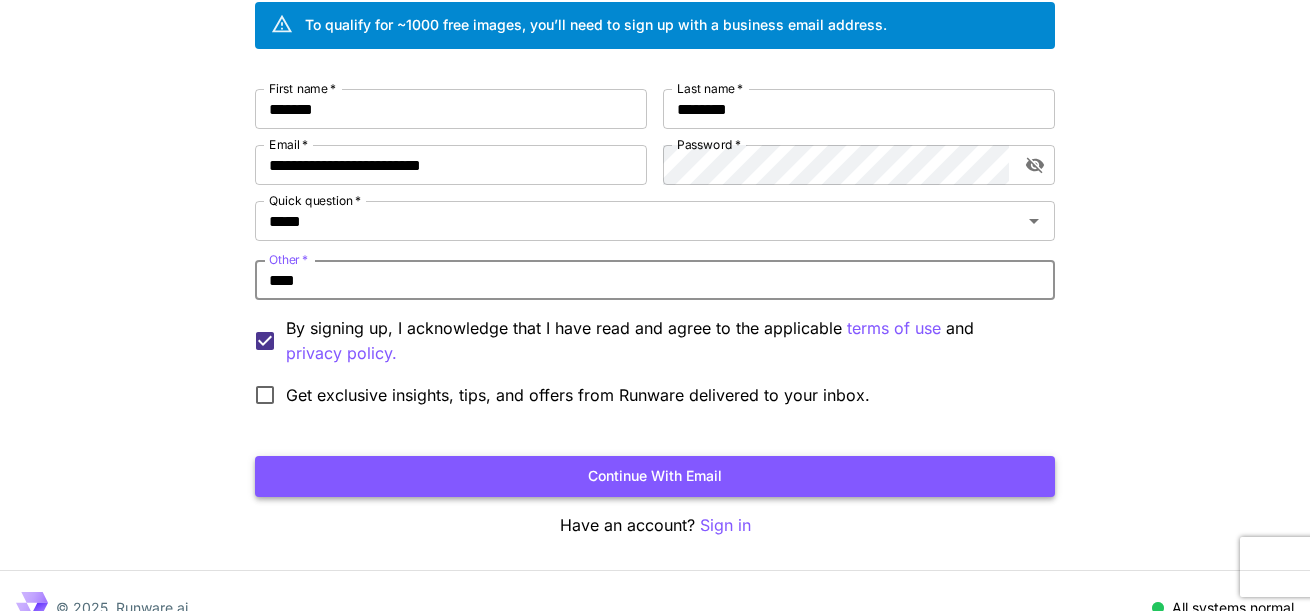 type on "****" 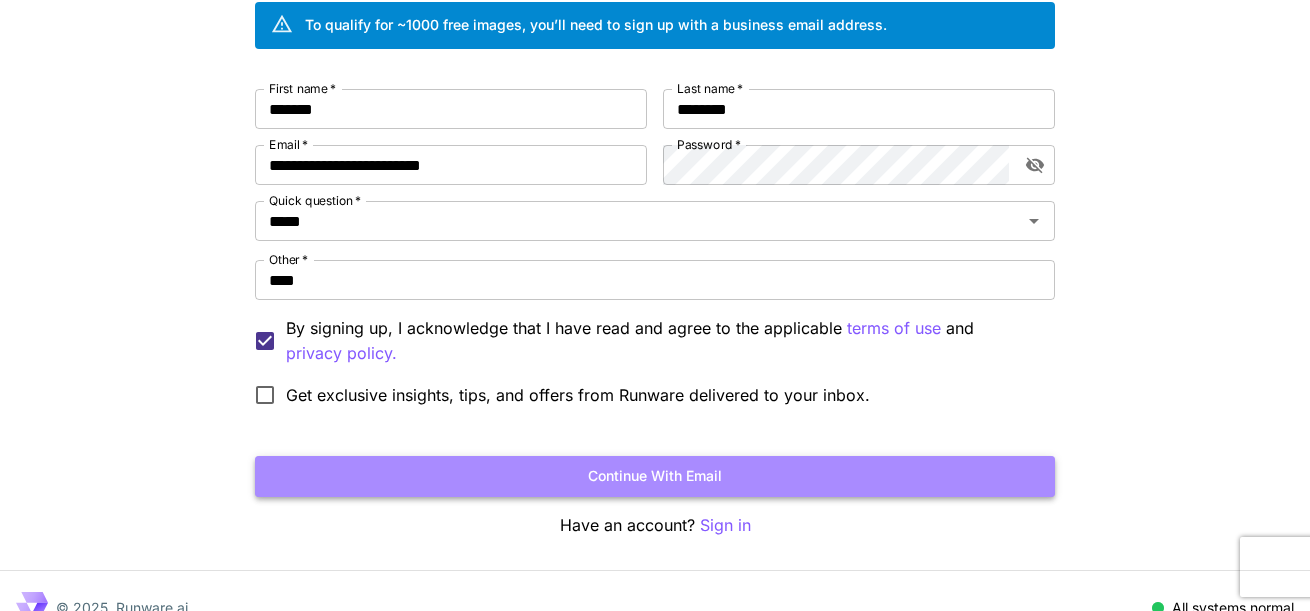click on "Continue with email" at bounding box center (655, 476) 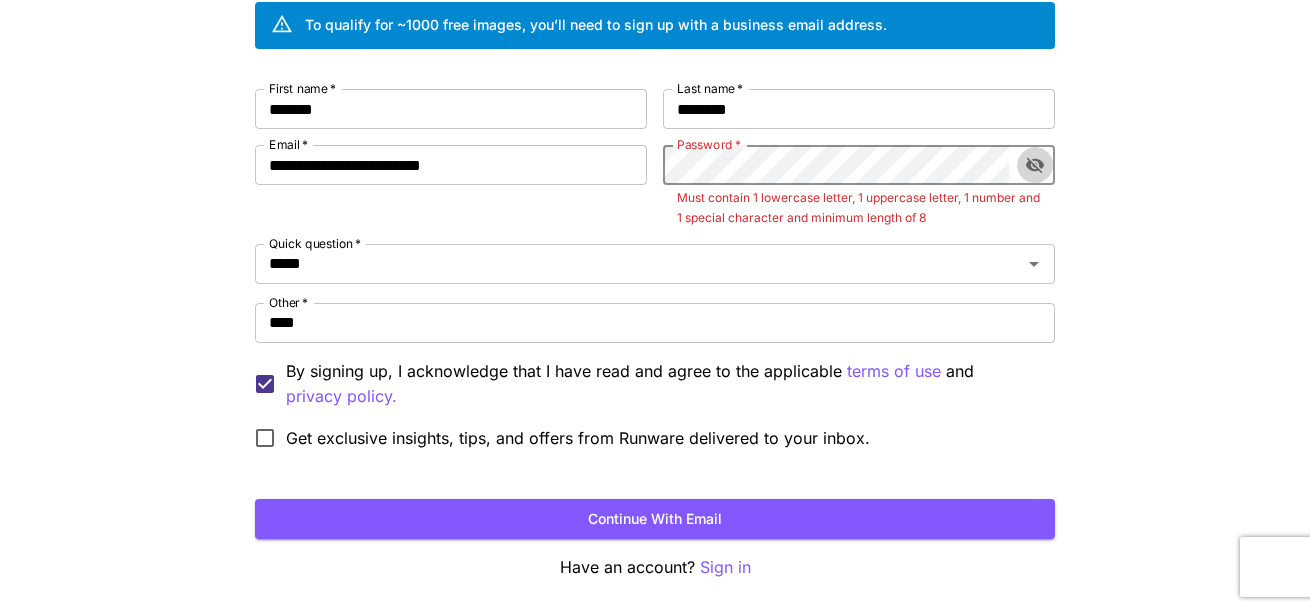click 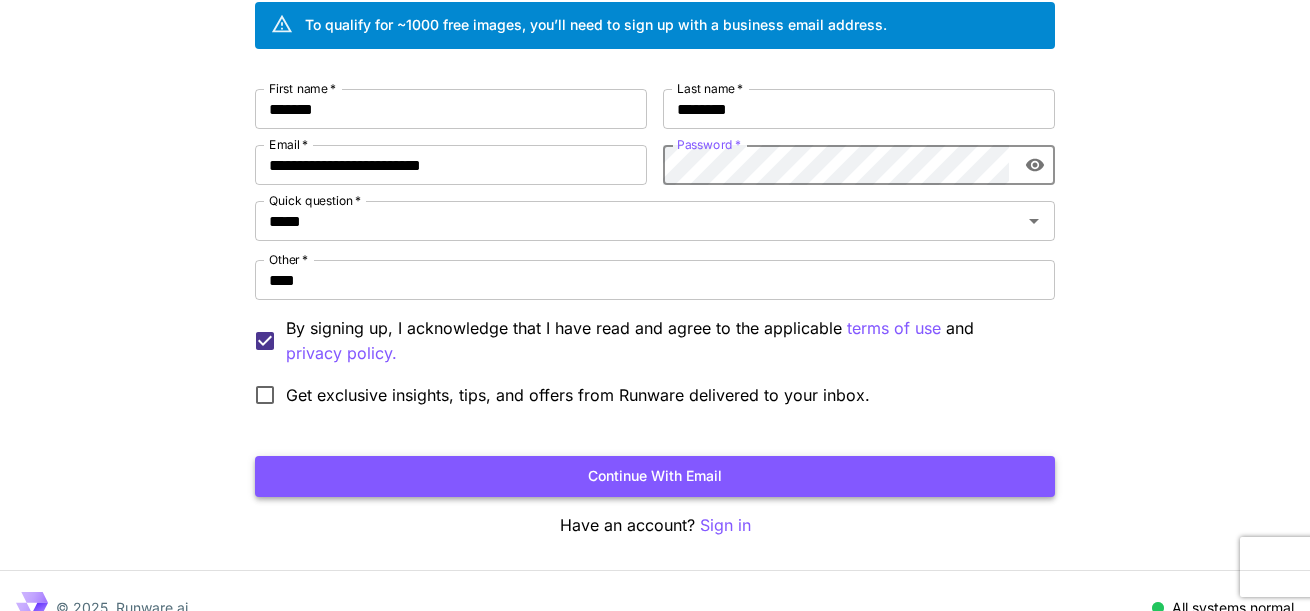 click on "Continue with email" at bounding box center (655, 476) 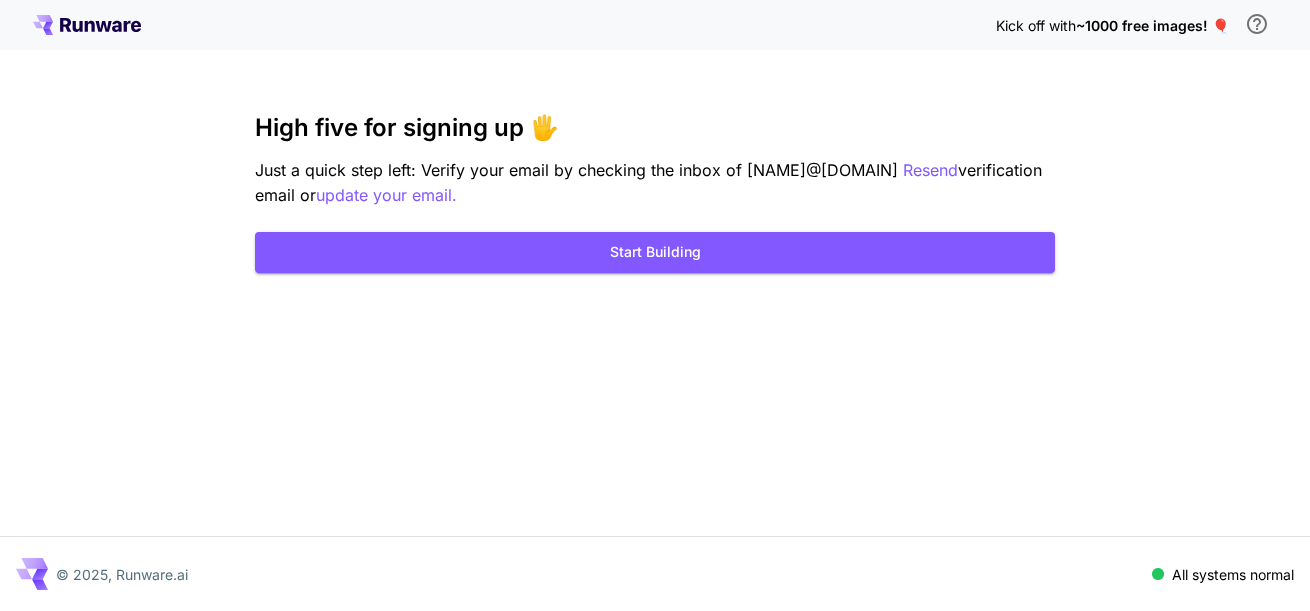scroll, scrollTop: 0, scrollLeft: 0, axis: both 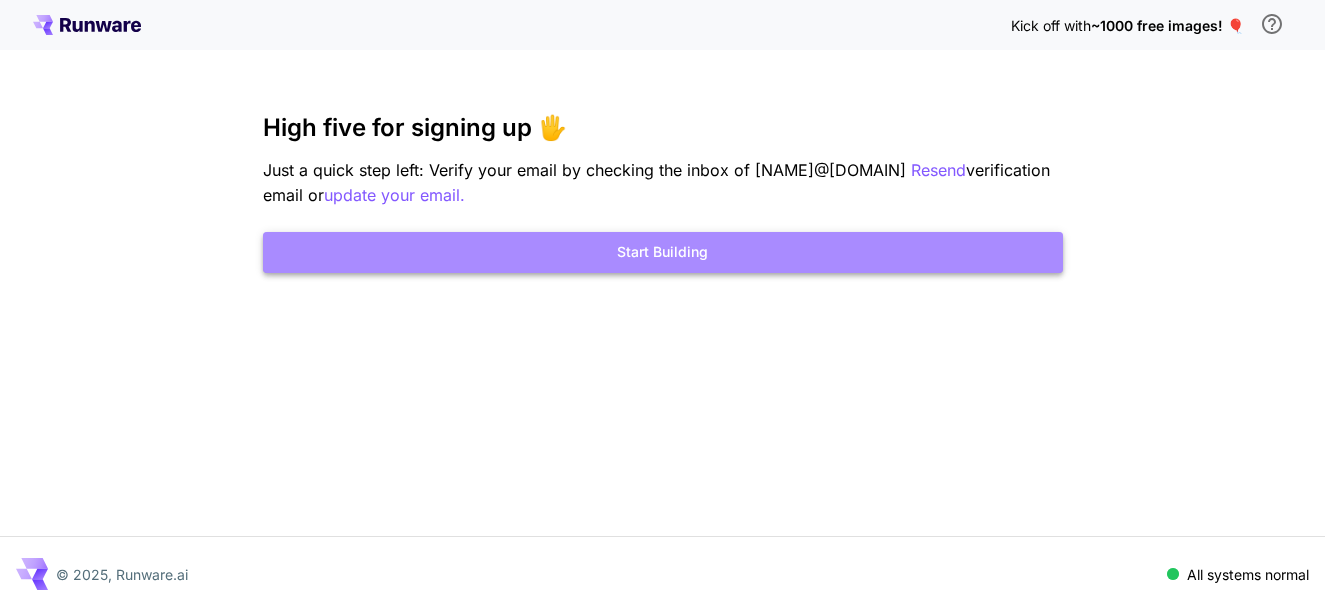 click on "Start Building" at bounding box center [663, 252] 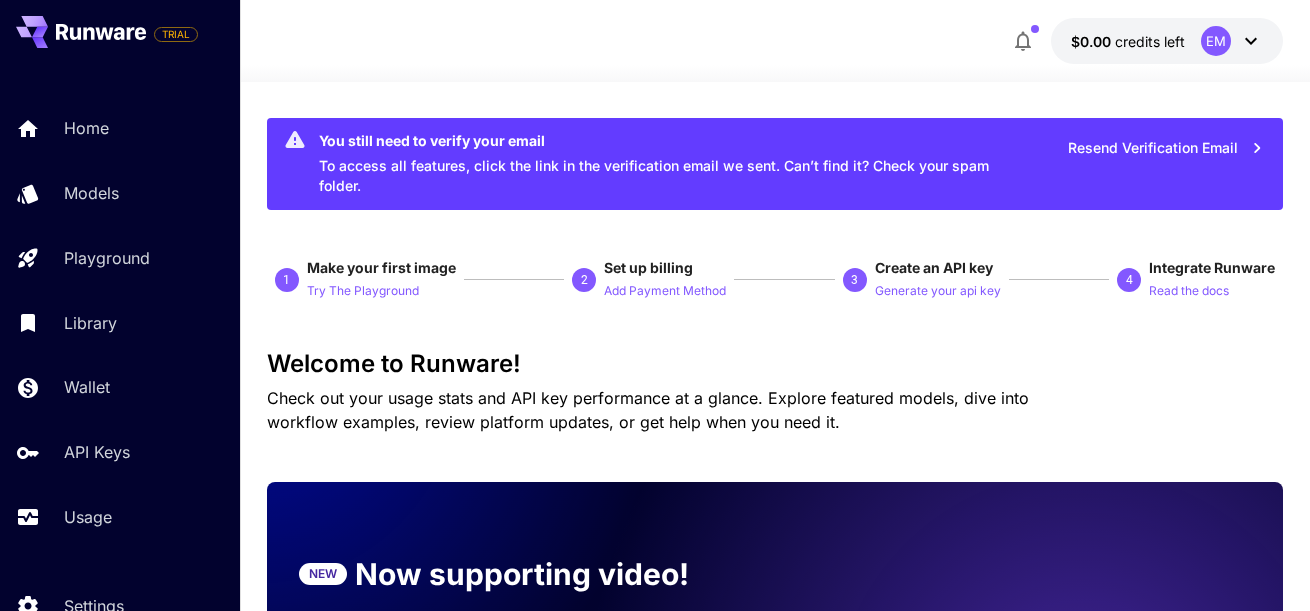scroll, scrollTop: 0, scrollLeft: 0, axis: both 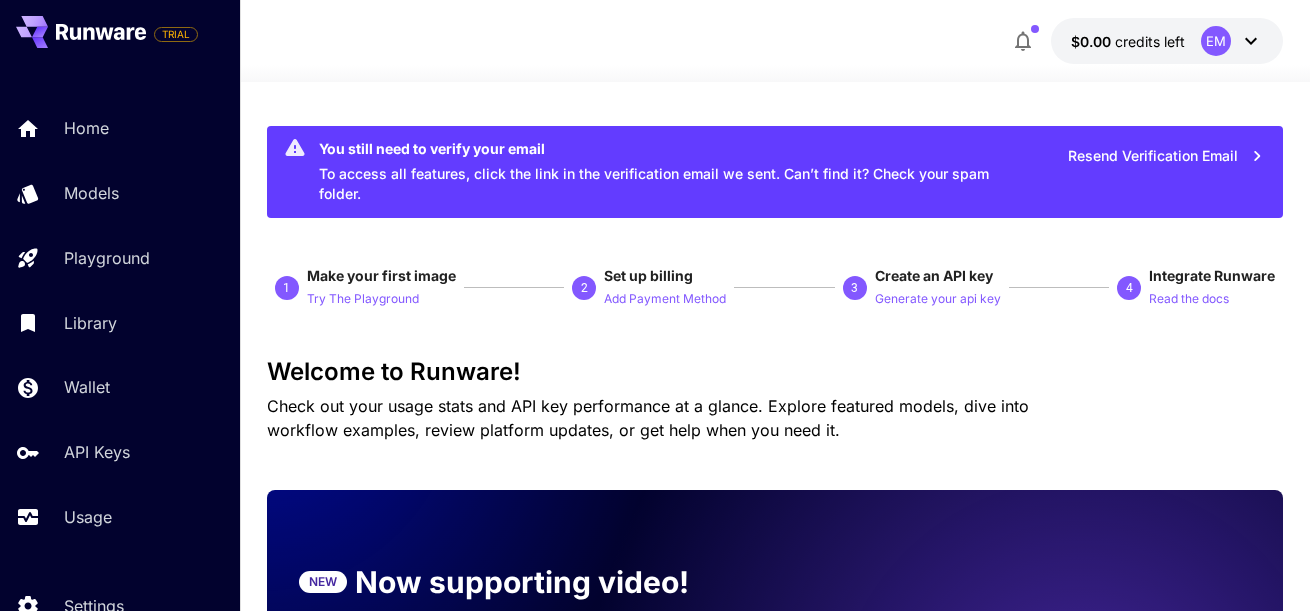 click on "Welcome to Runware!" at bounding box center [775, 372] 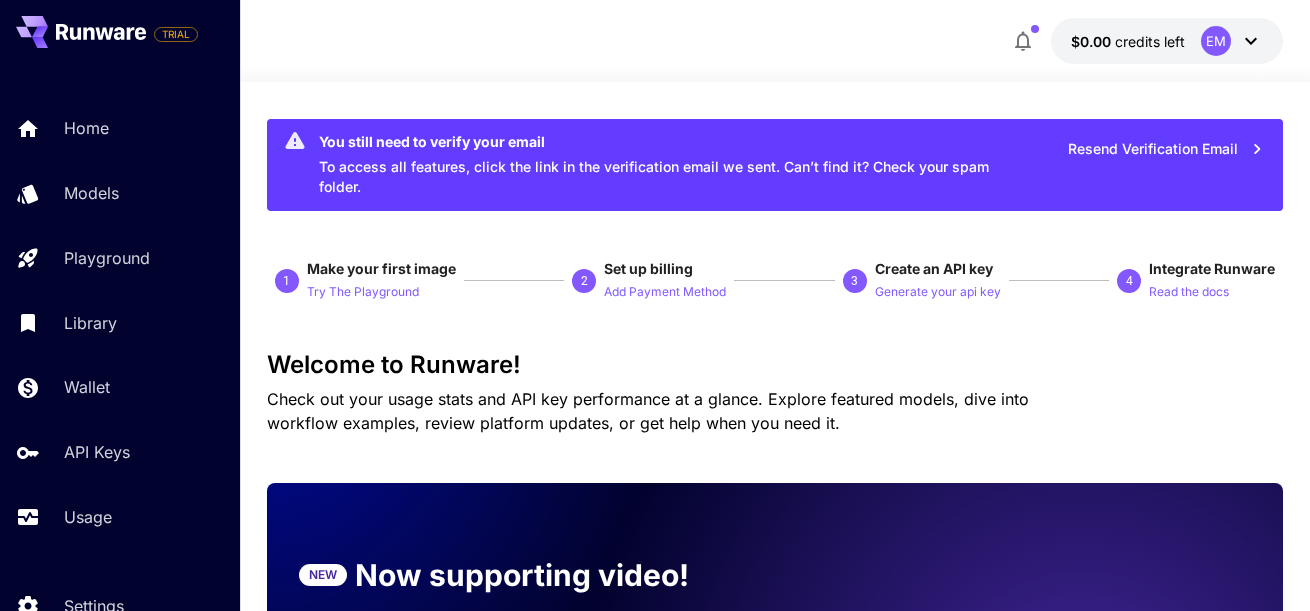 scroll, scrollTop: 0, scrollLeft: 0, axis: both 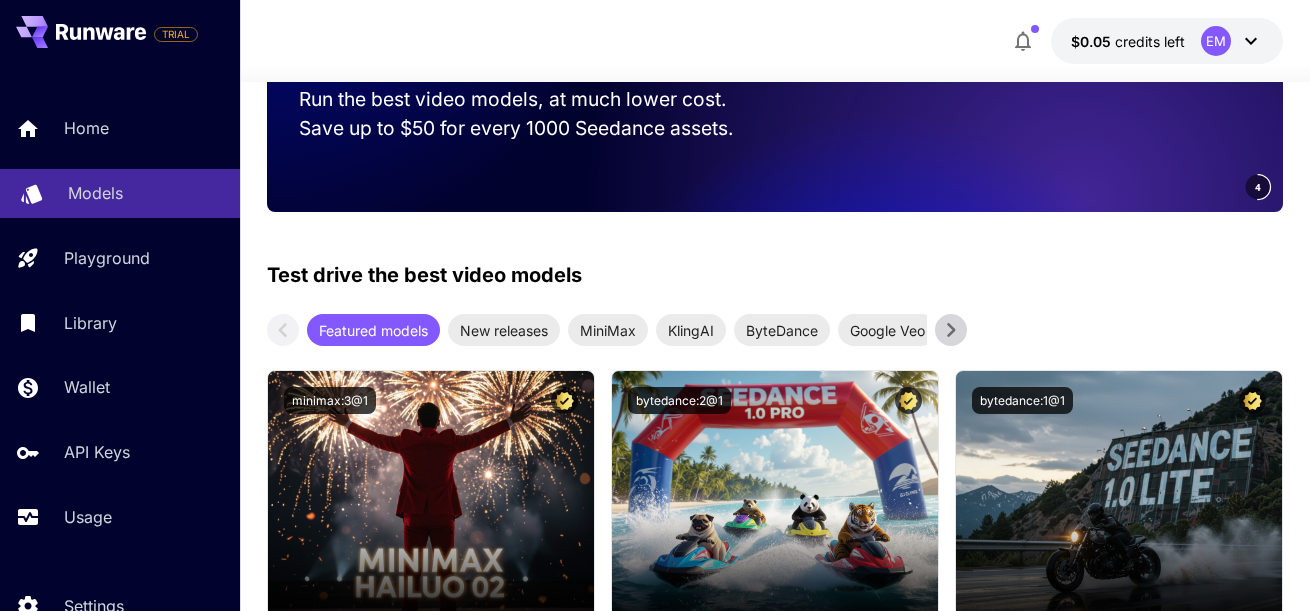 click on "Models" at bounding box center [95, 193] 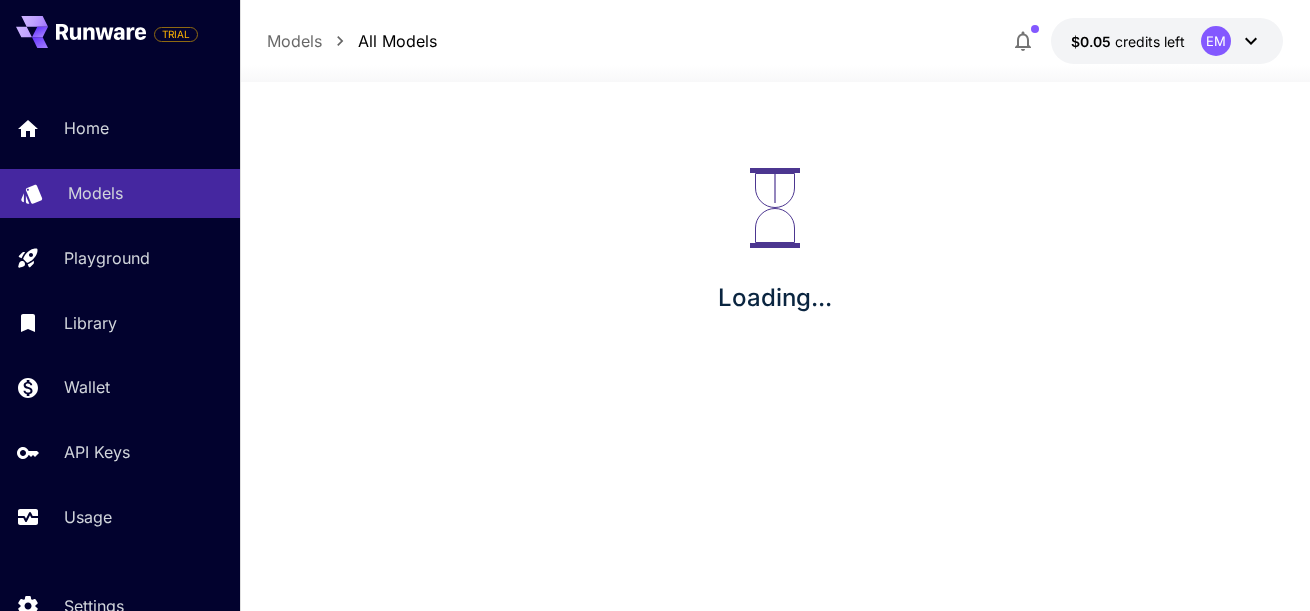 scroll, scrollTop: 0, scrollLeft: 0, axis: both 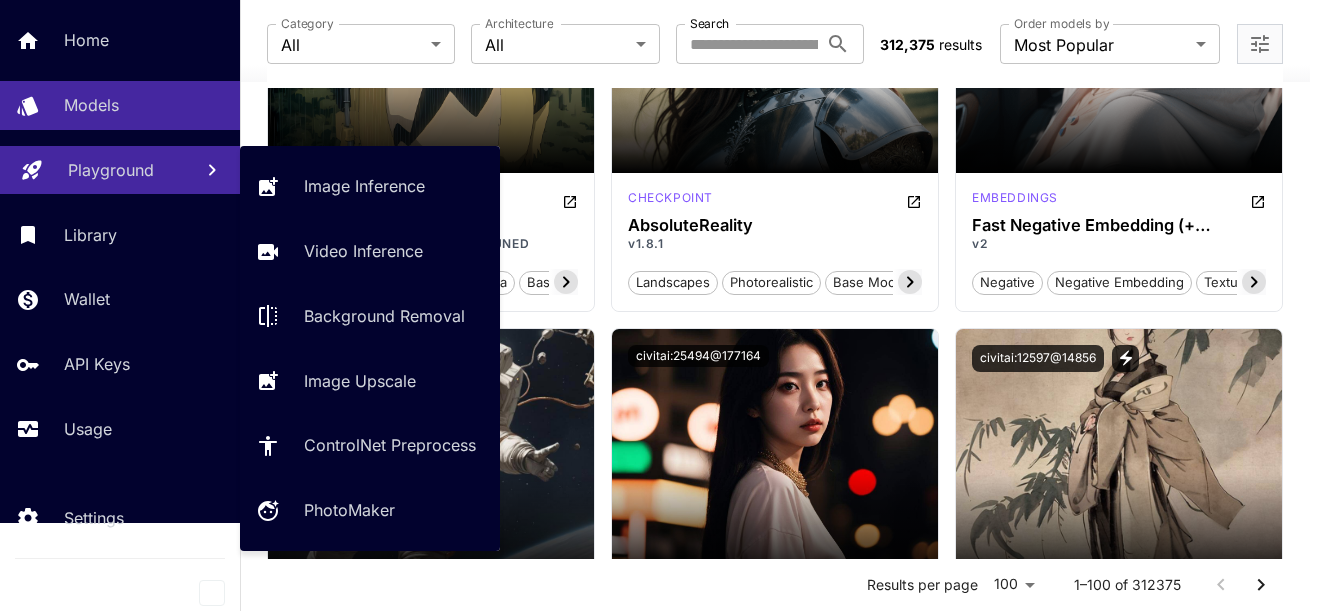 click on "Playground" at bounding box center (122, 170) 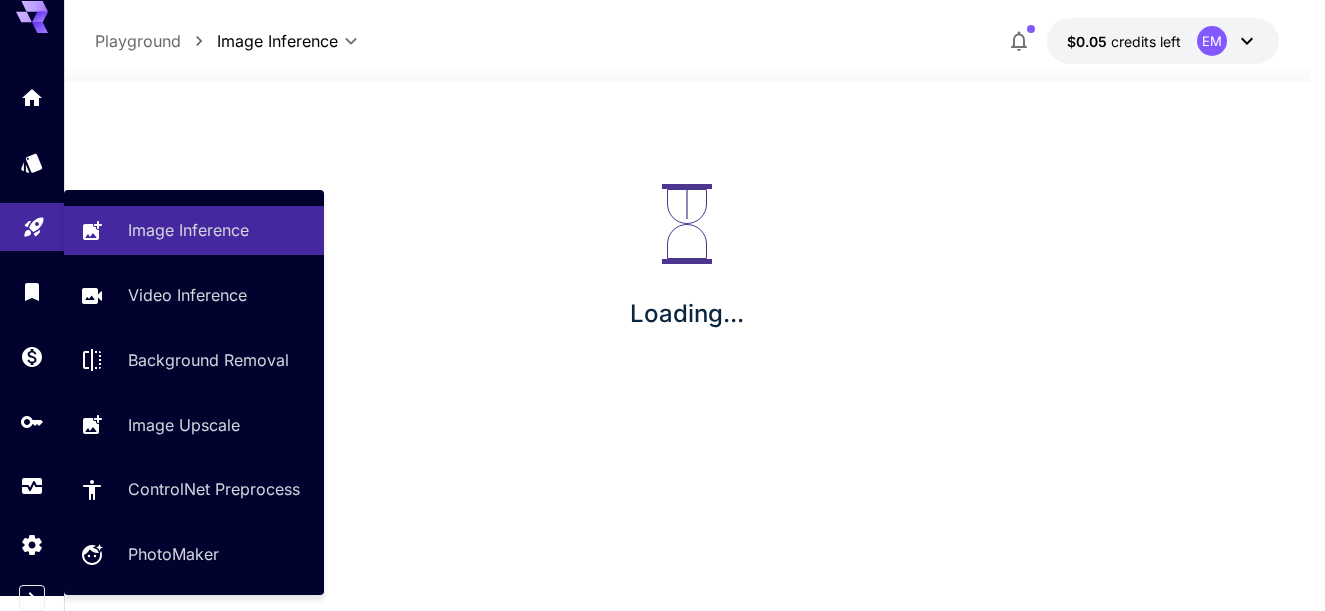 scroll, scrollTop: 15, scrollLeft: 0, axis: vertical 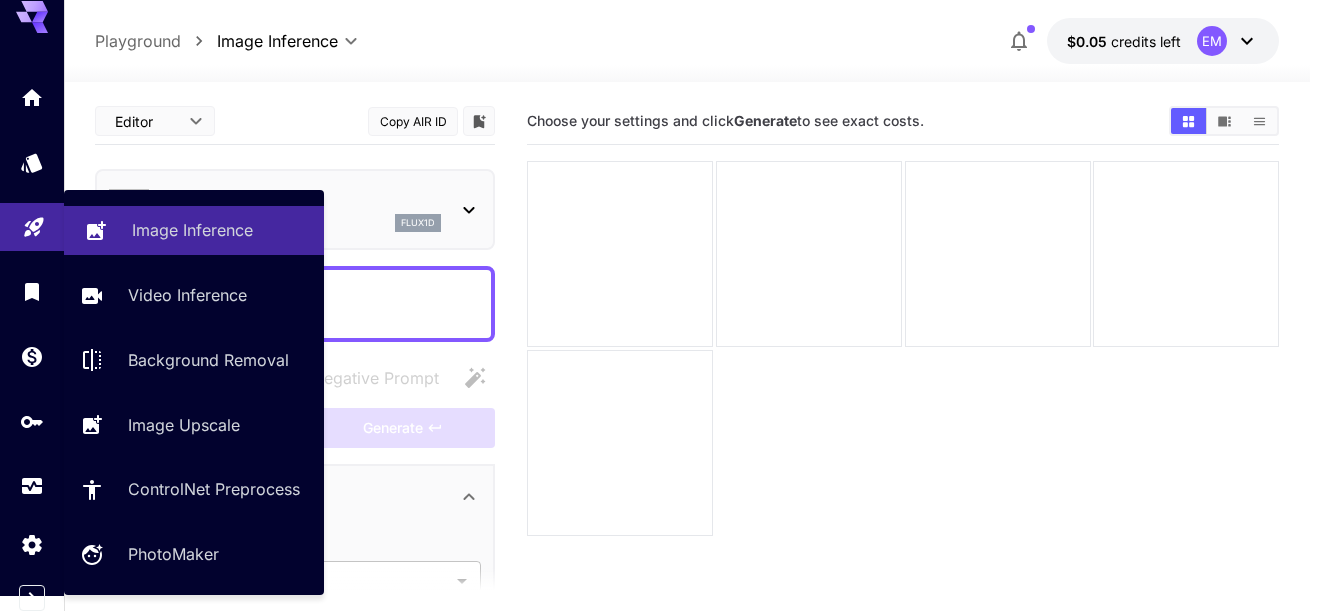 type on "**********" 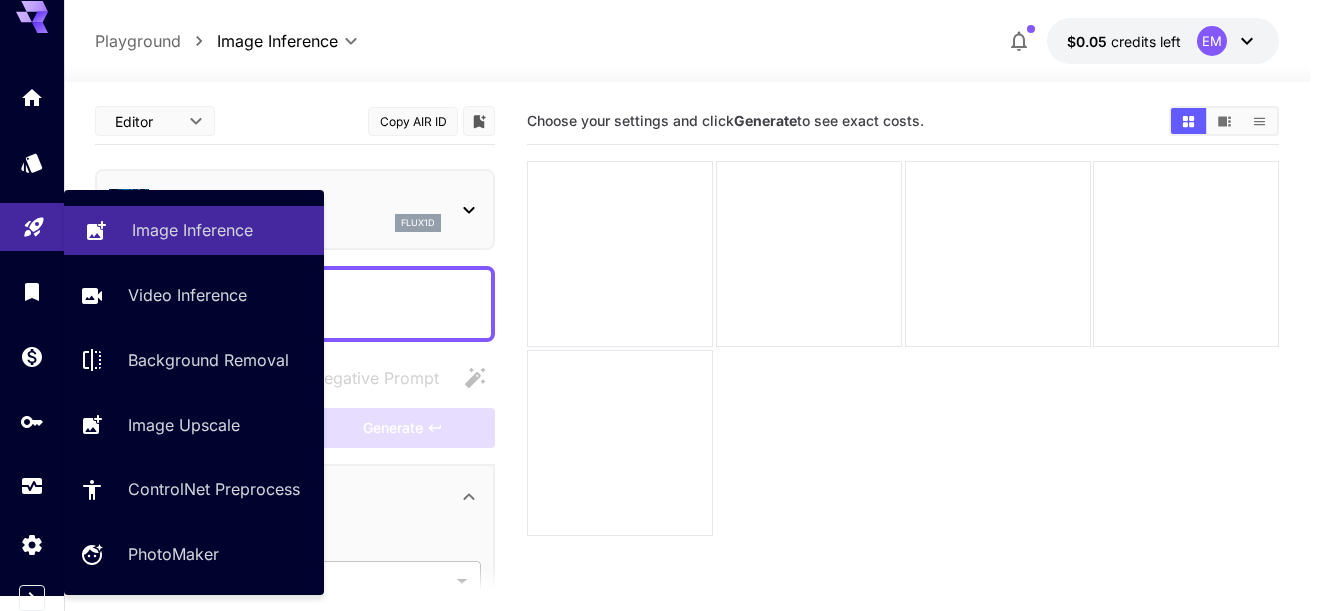 click on "Image Inference" at bounding box center (220, 230) 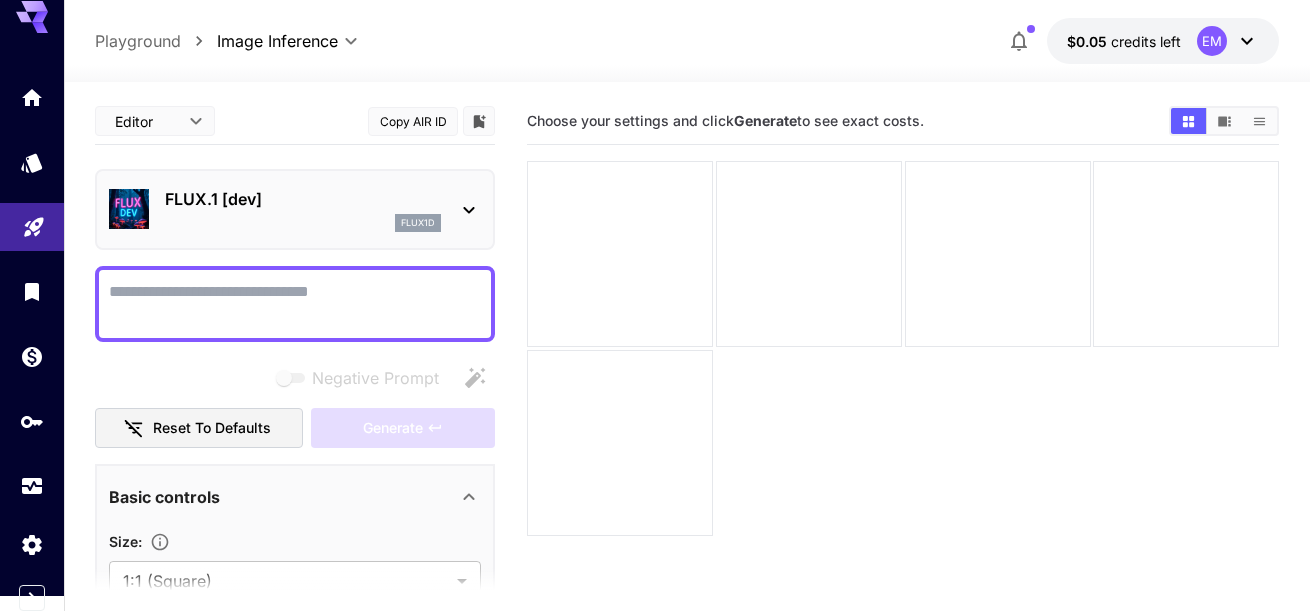 click 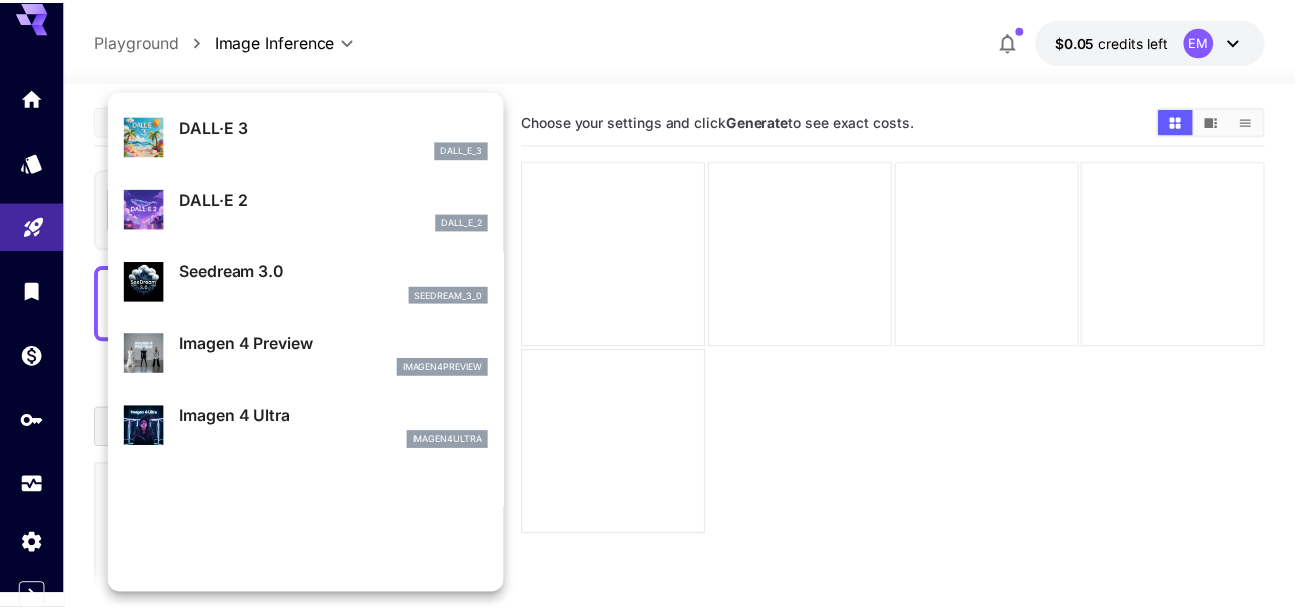 scroll, scrollTop: 0, scrollLeft: 0, axis: both 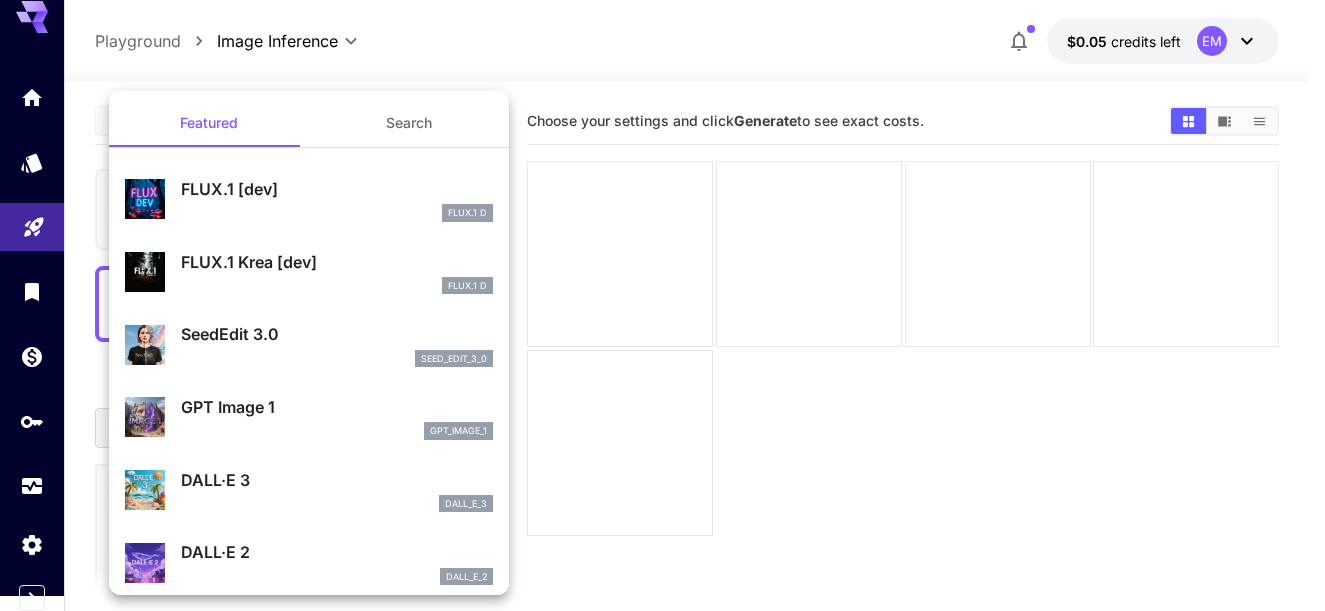 click at bounding box center [662, 305] 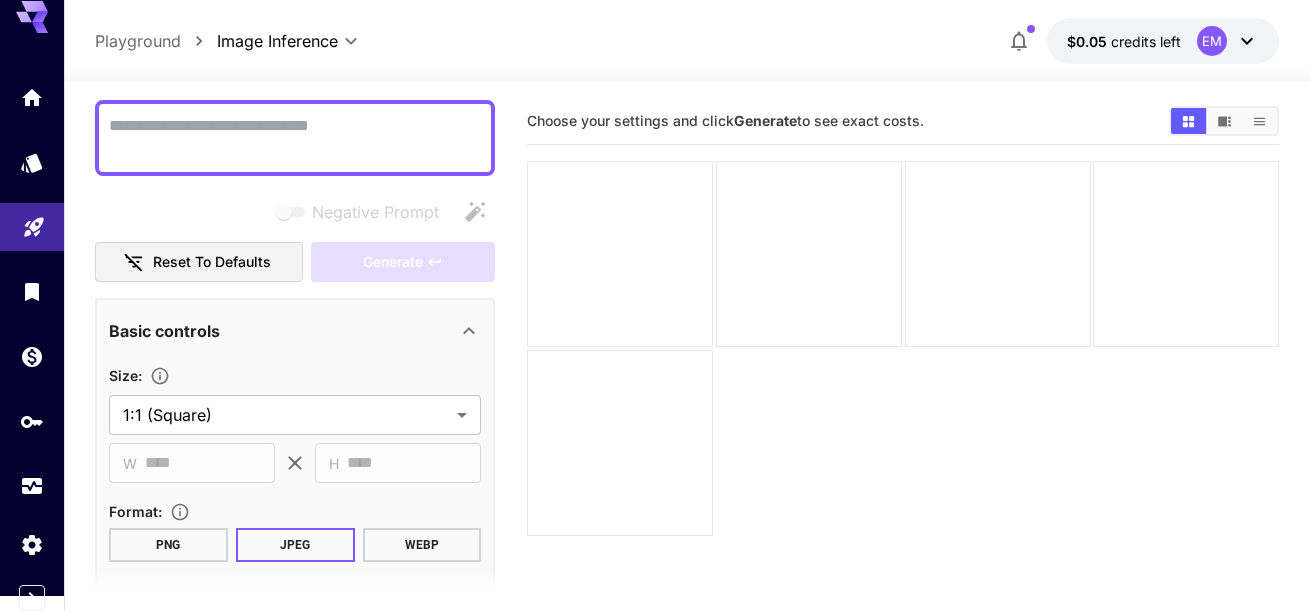 scroll, scrollTop: 169, scrollLeft: 0, axis: vertical 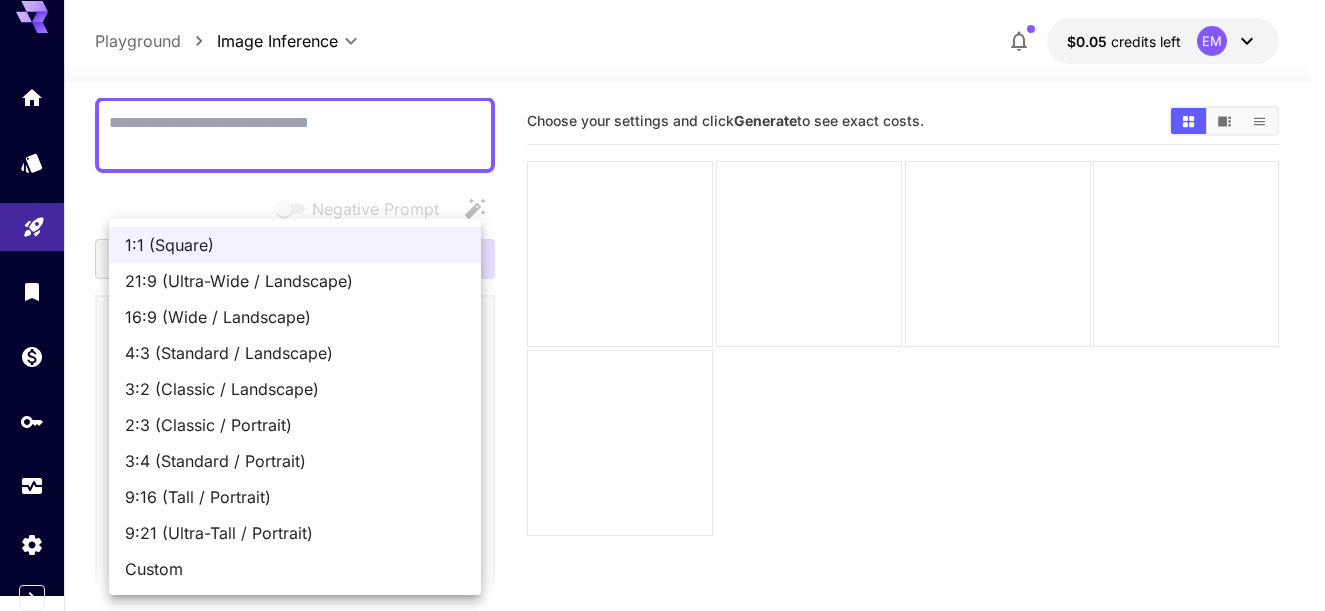 click on "**********" at bounding box center (662, 384) 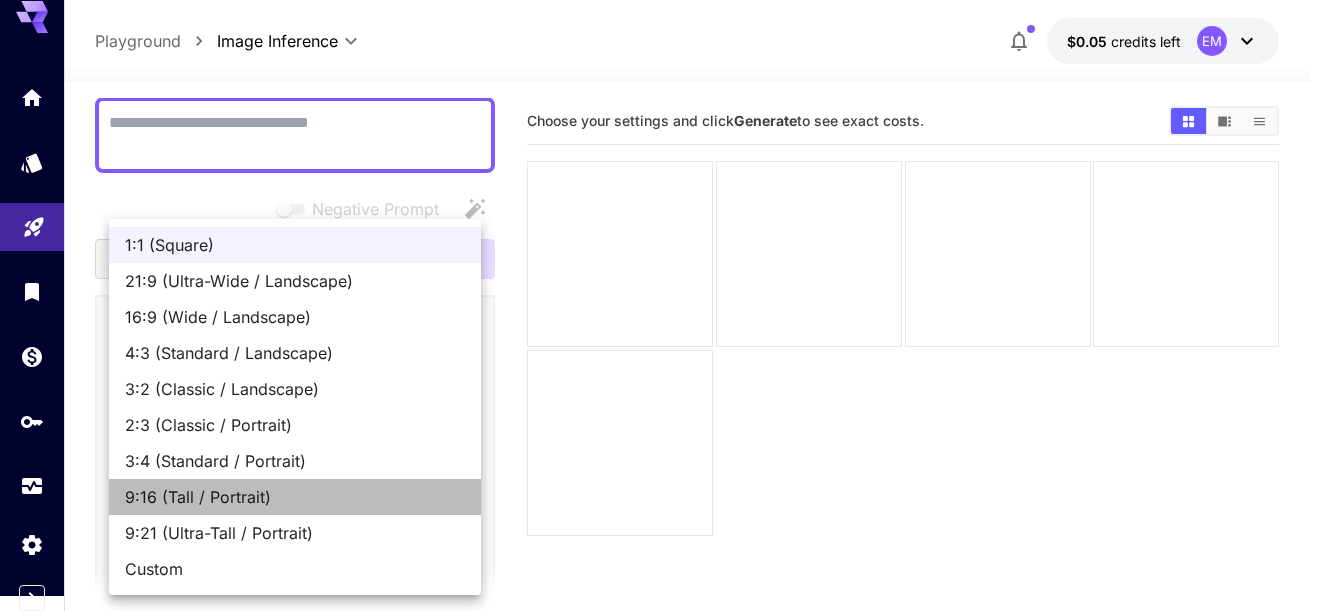 click on "9:16 (Tall / Portrait)" at bounding box center [295, 497] 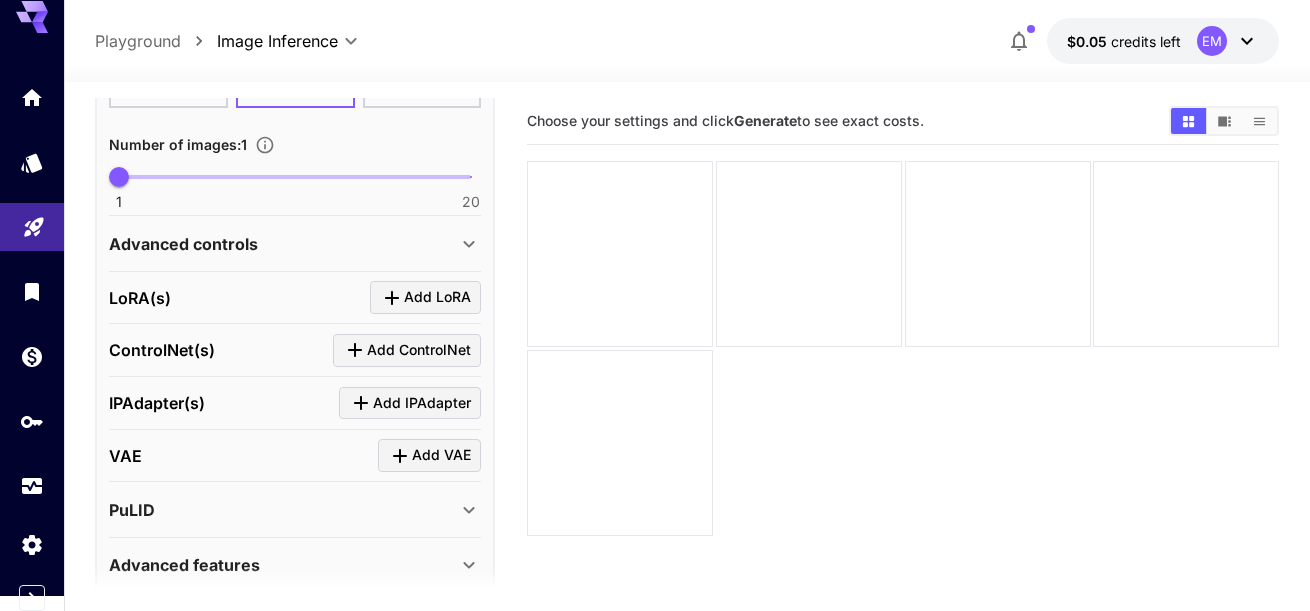 scroll, scrollTop: 703, scrollLeft: 0, axis: vertical 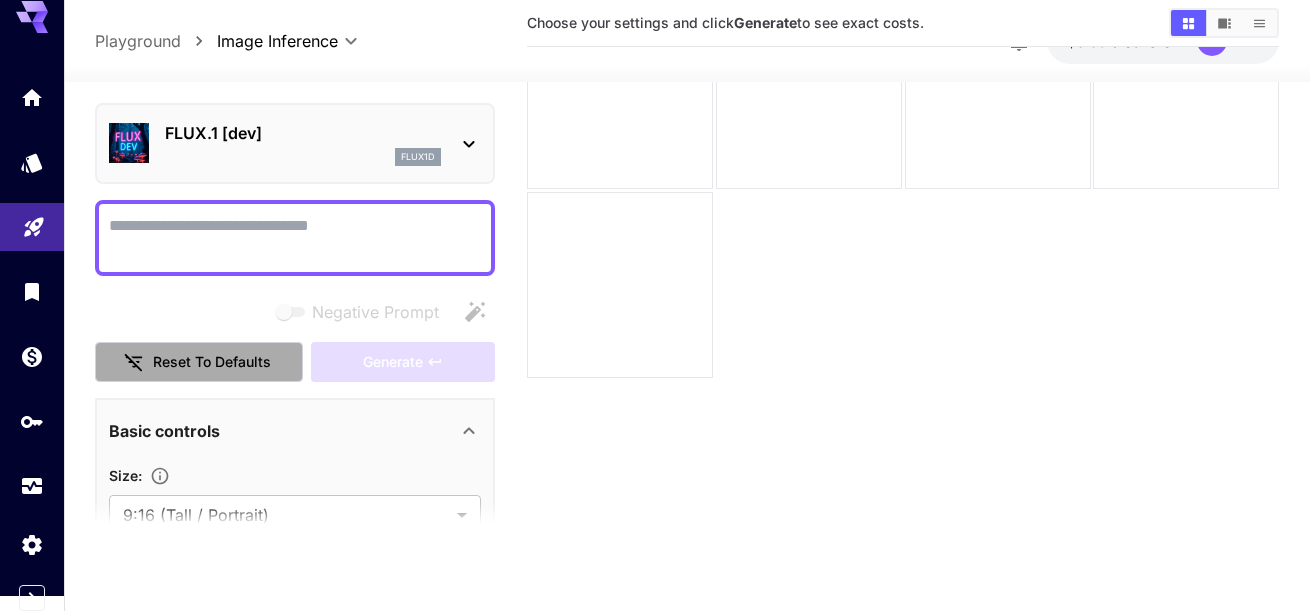 click on "Reset to defaults" at bounding box center (199, 361) 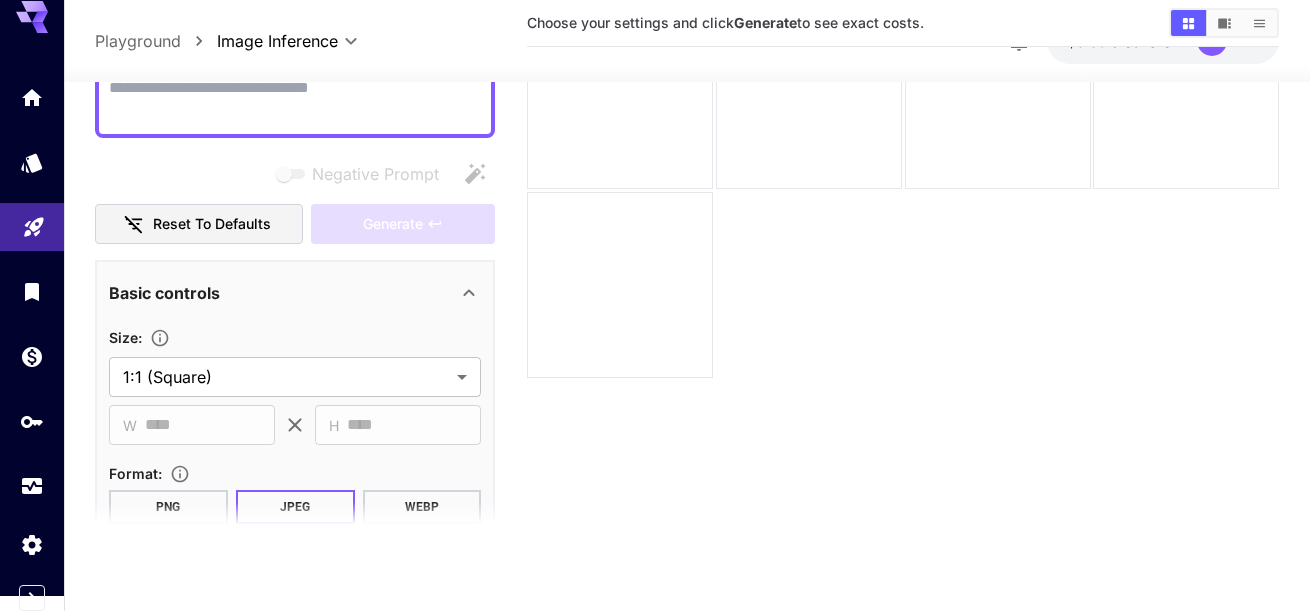 scroll, scrollTop: 142, scrollLeft: 0, axis: vertical 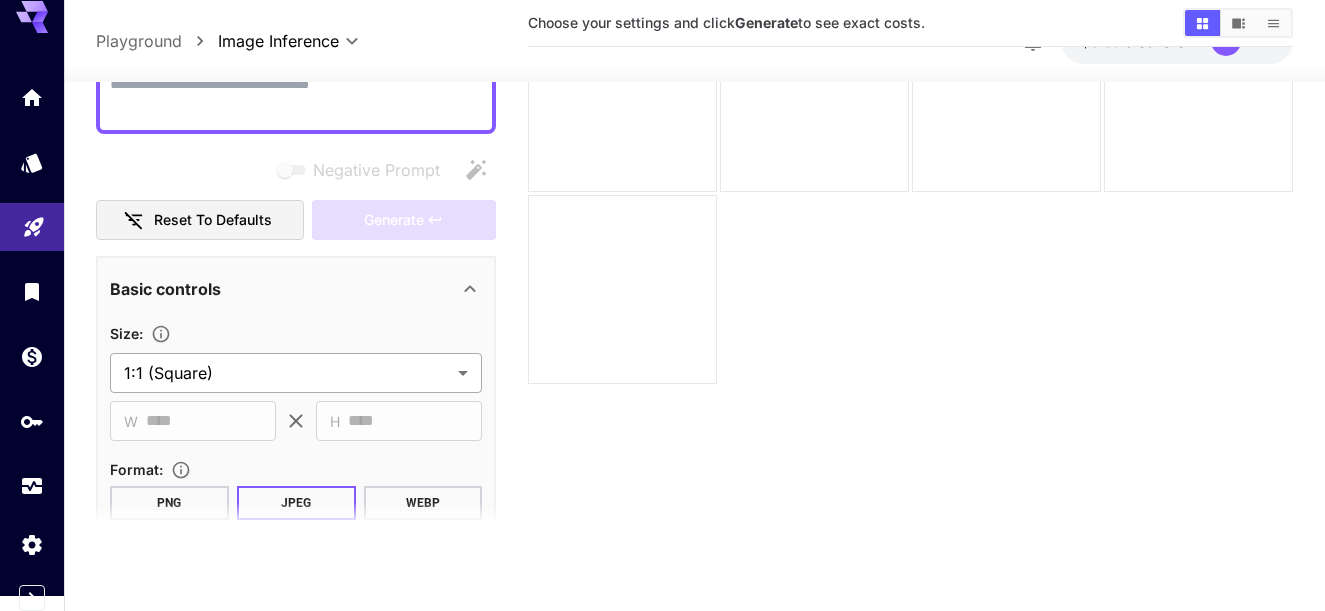 click on "**********" at bounding box center (662, 226) 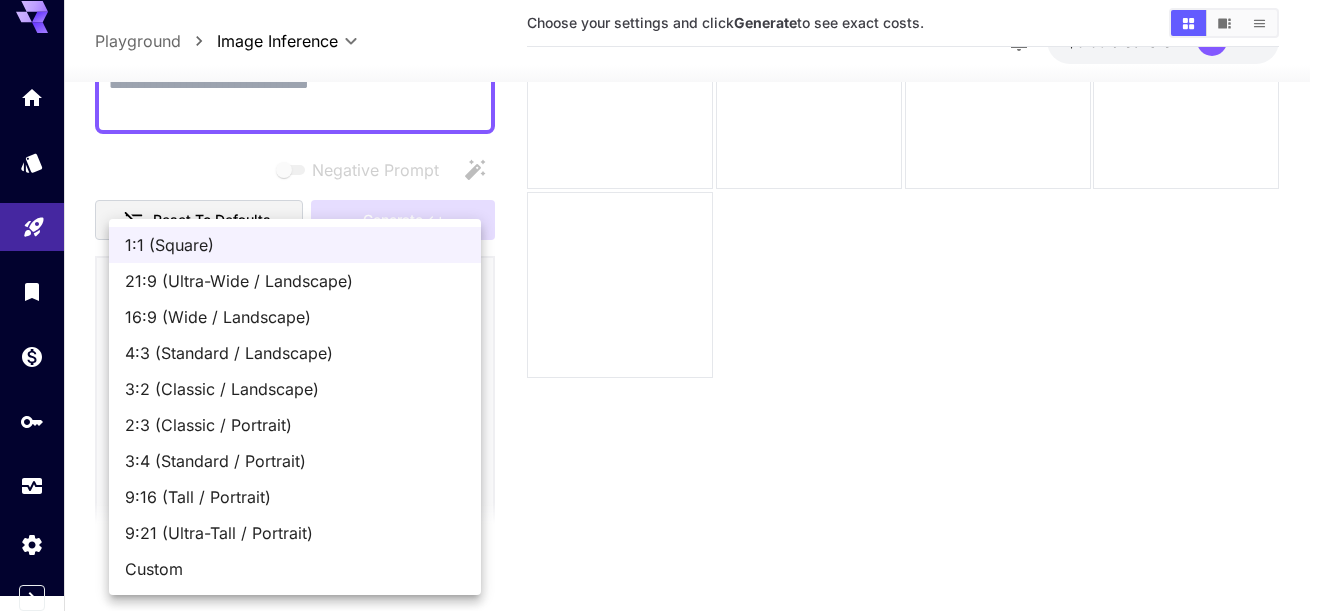 click on "16:9 (Wide / Landscape)" at bounding box center [295, 317] 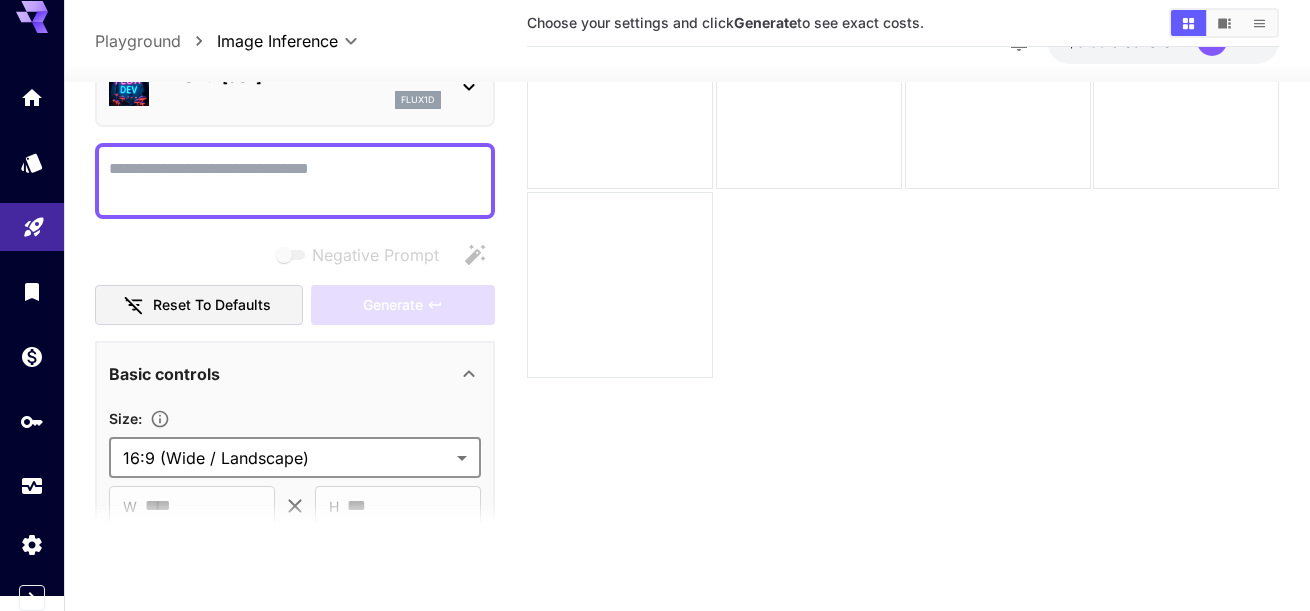 scroll, scrollTop: 0, scrollLeft: 0, axis: both 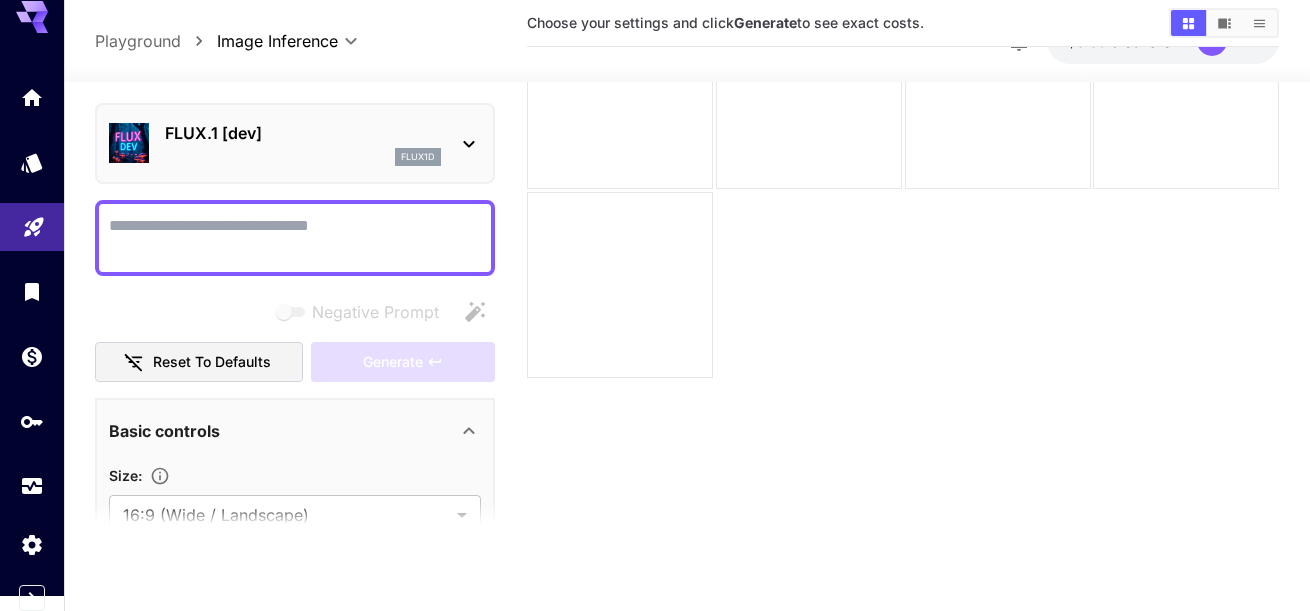click on "Negative Prompt" at bounding box center [295, 237] 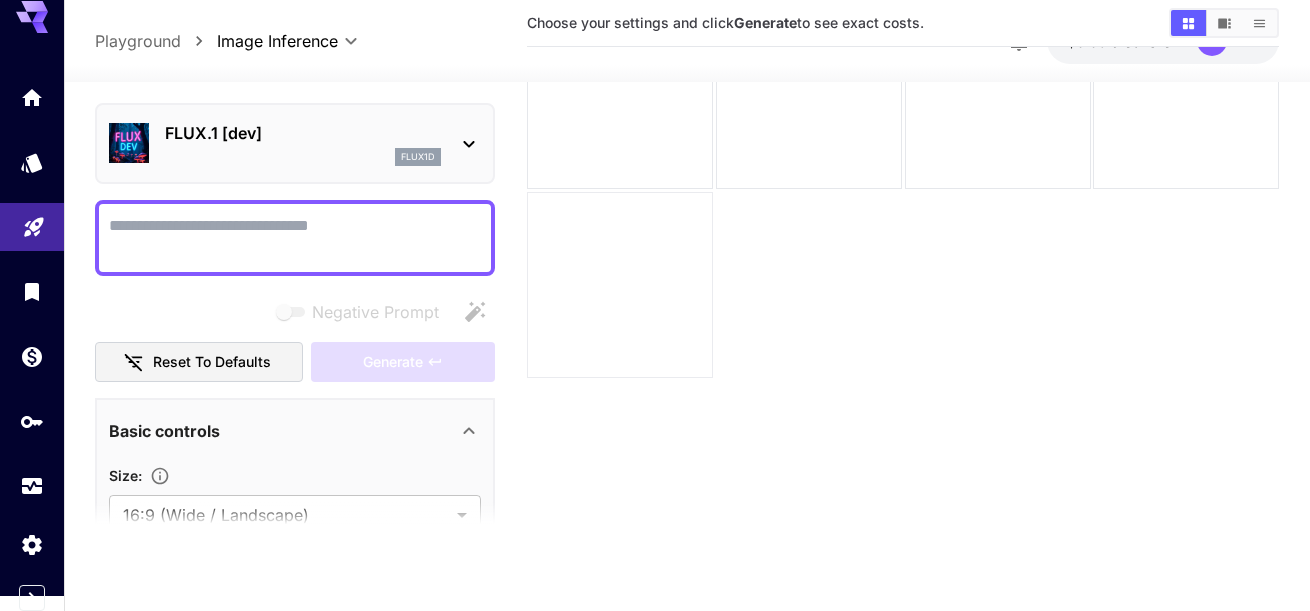 paste on "**********" 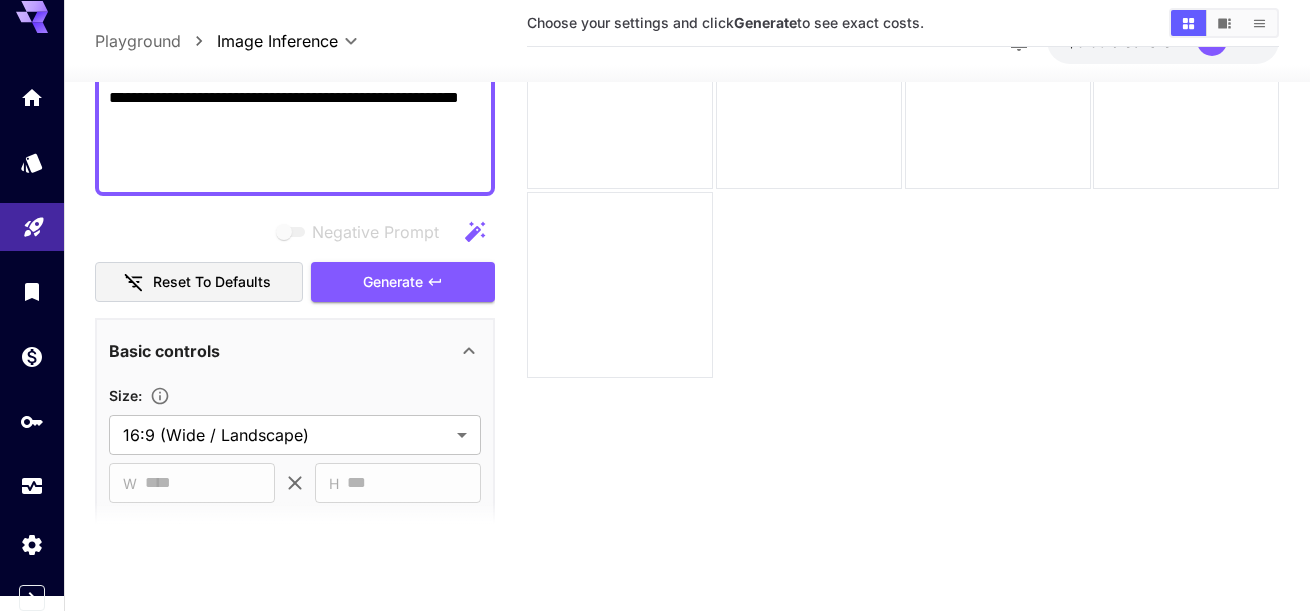 scroll, scrollTop: 469, scrollLeft: 0, axis: vertical 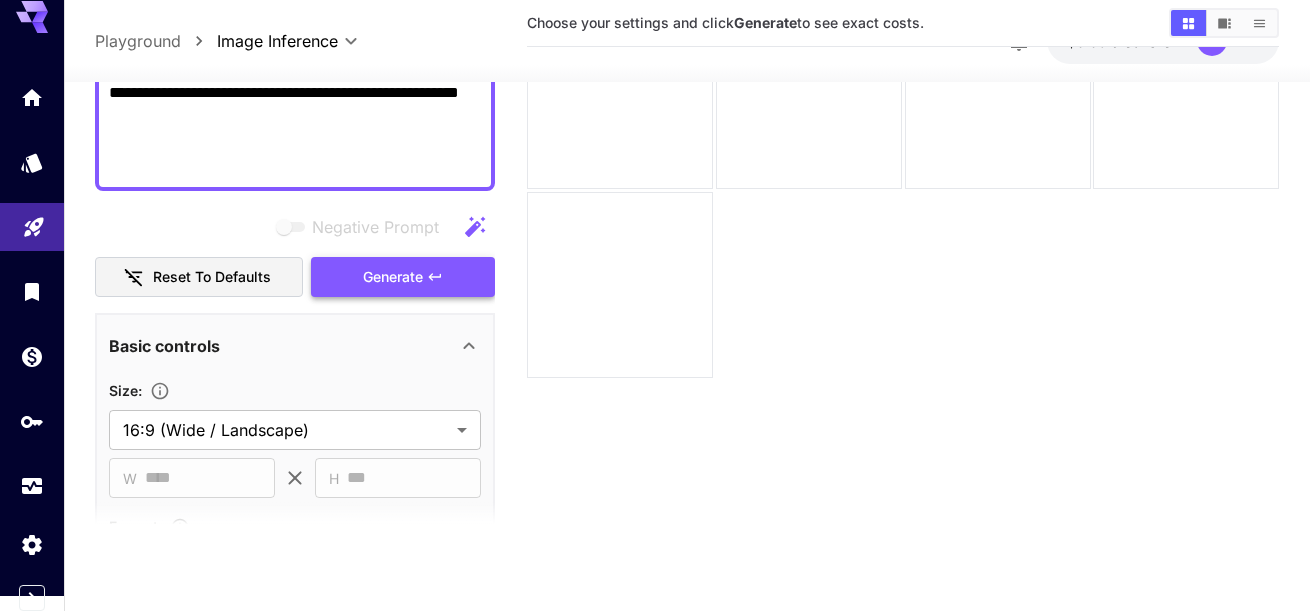 type on "**********" 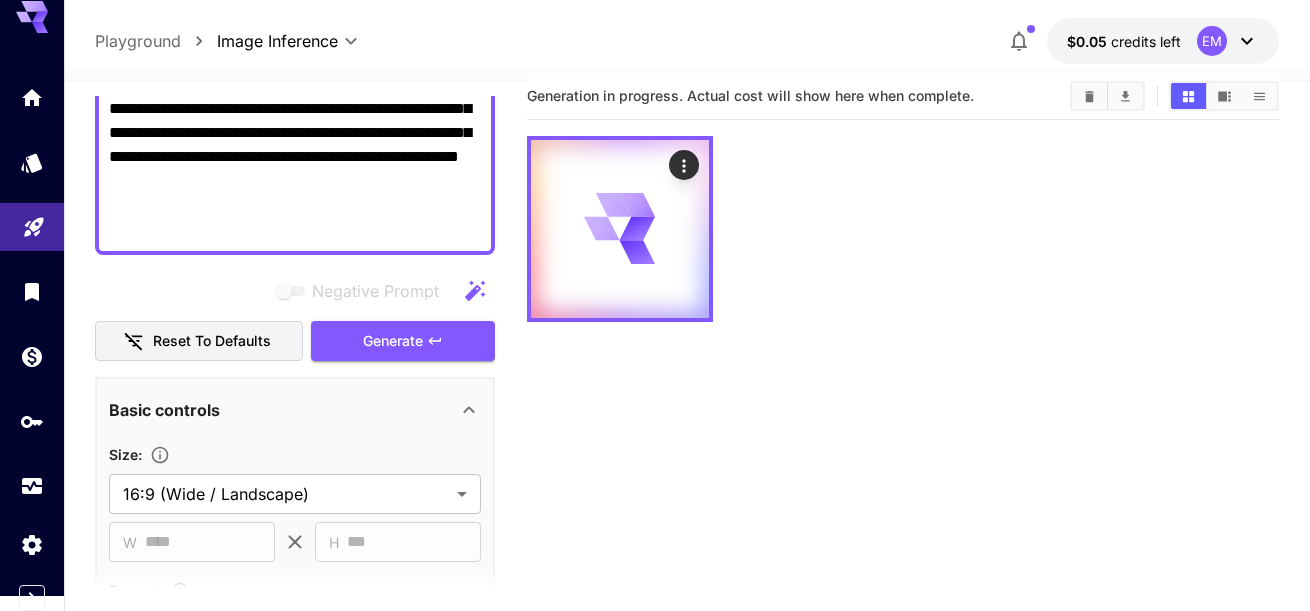 scroll, scrollTop: 24, scrollLeft: 0, axis: vertical 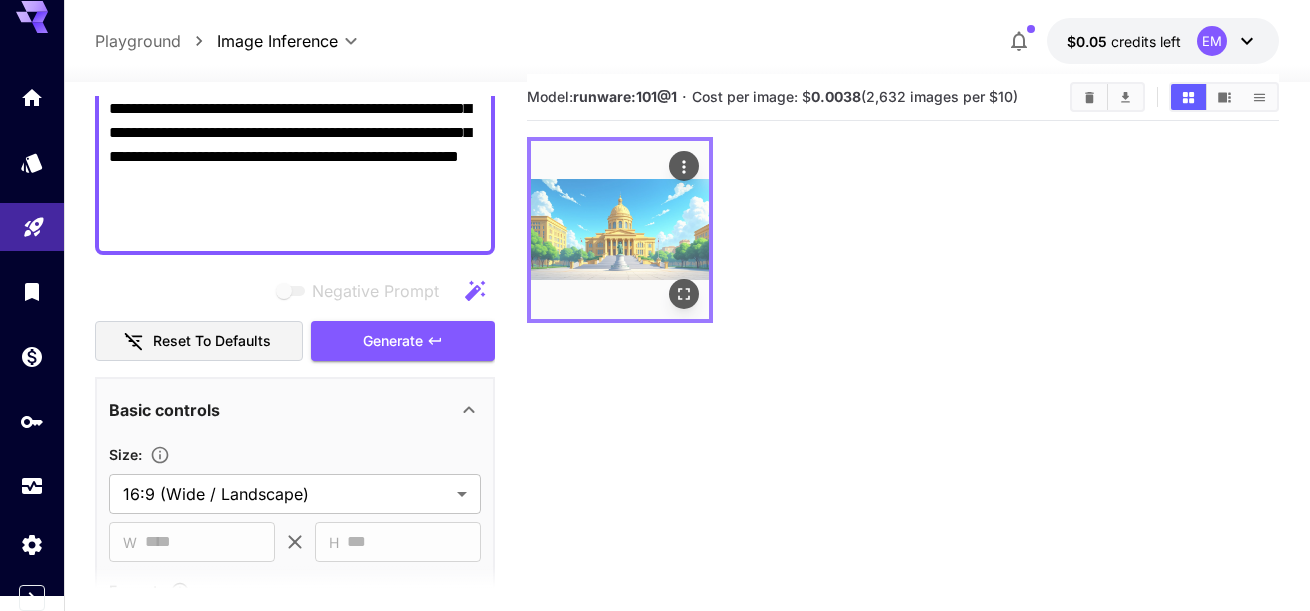 click at bounding box center (620, 230) 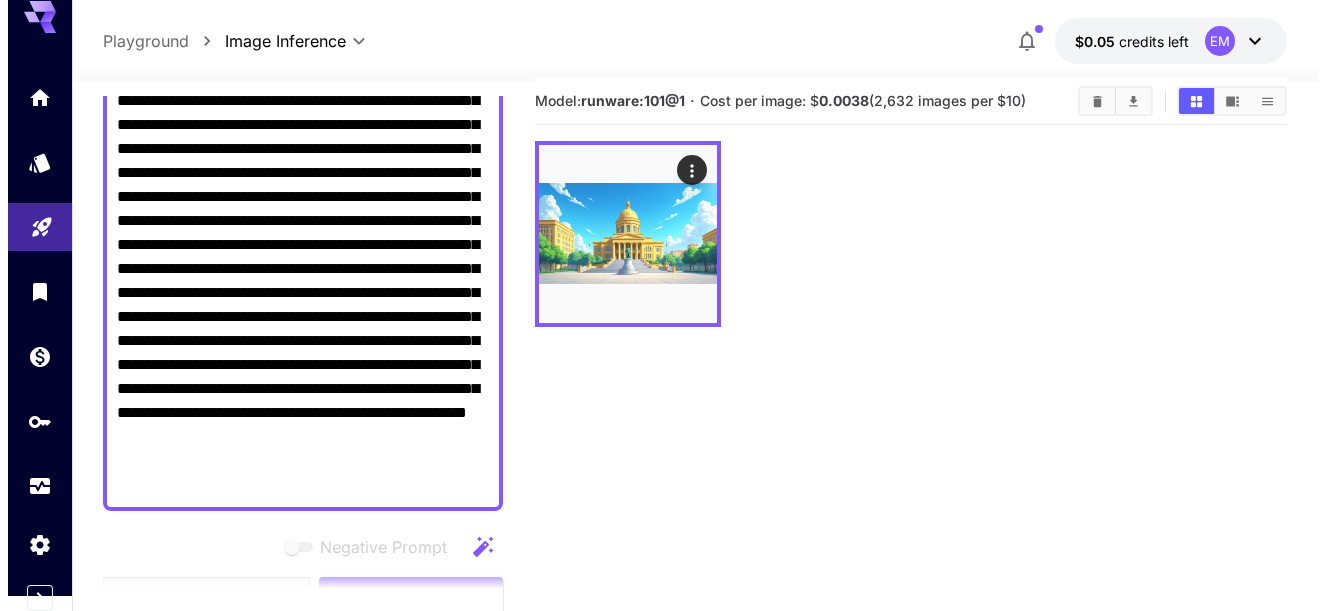 scroll, scrollTop: 0, scrollLeft: 0, axis: both 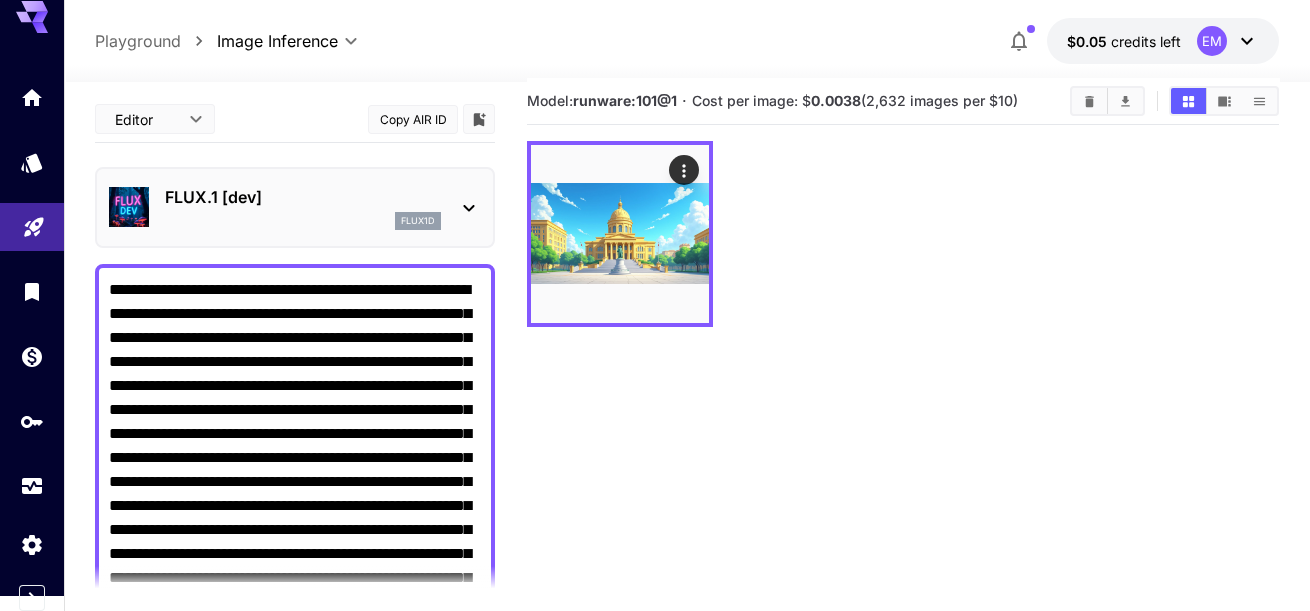 click 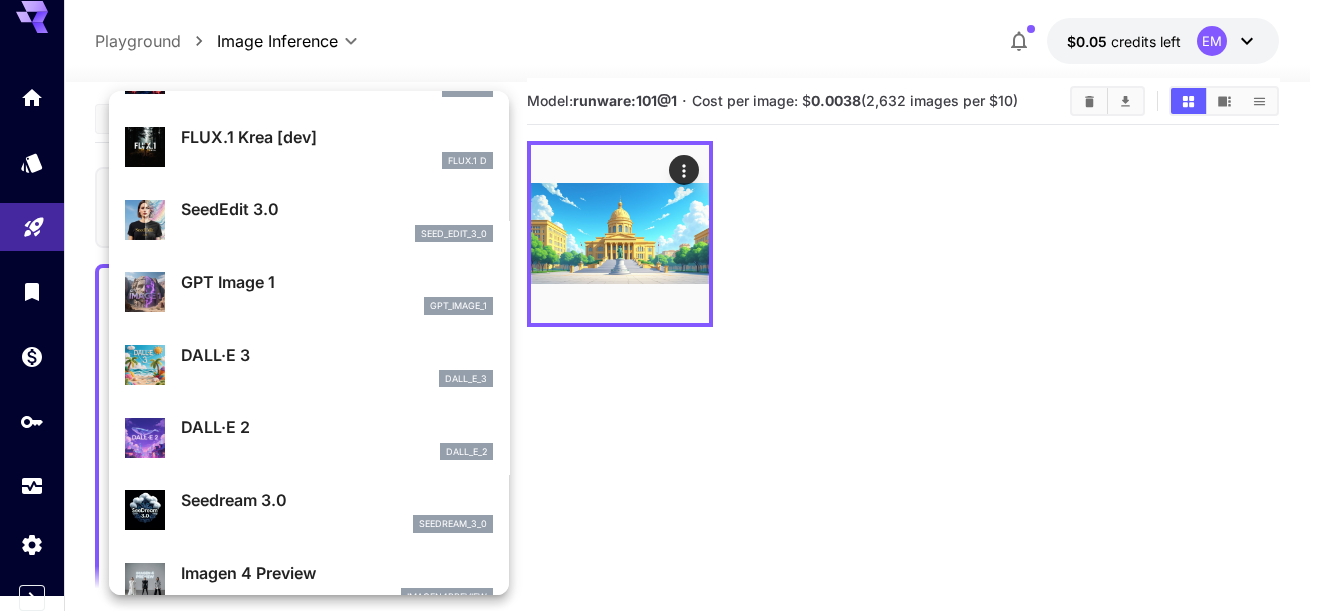 scroll, scrollTop: 126, scrollLeft: 0, axis: vertical 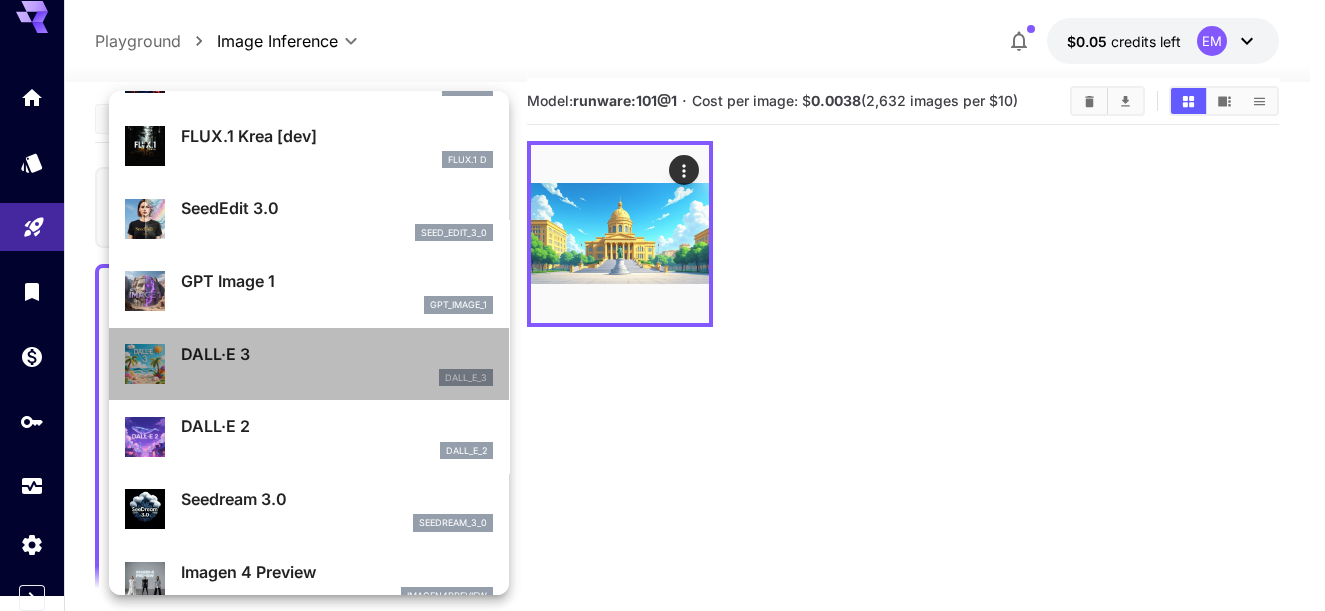 click on "DALL·E 3" at bounding box center (337, 354) 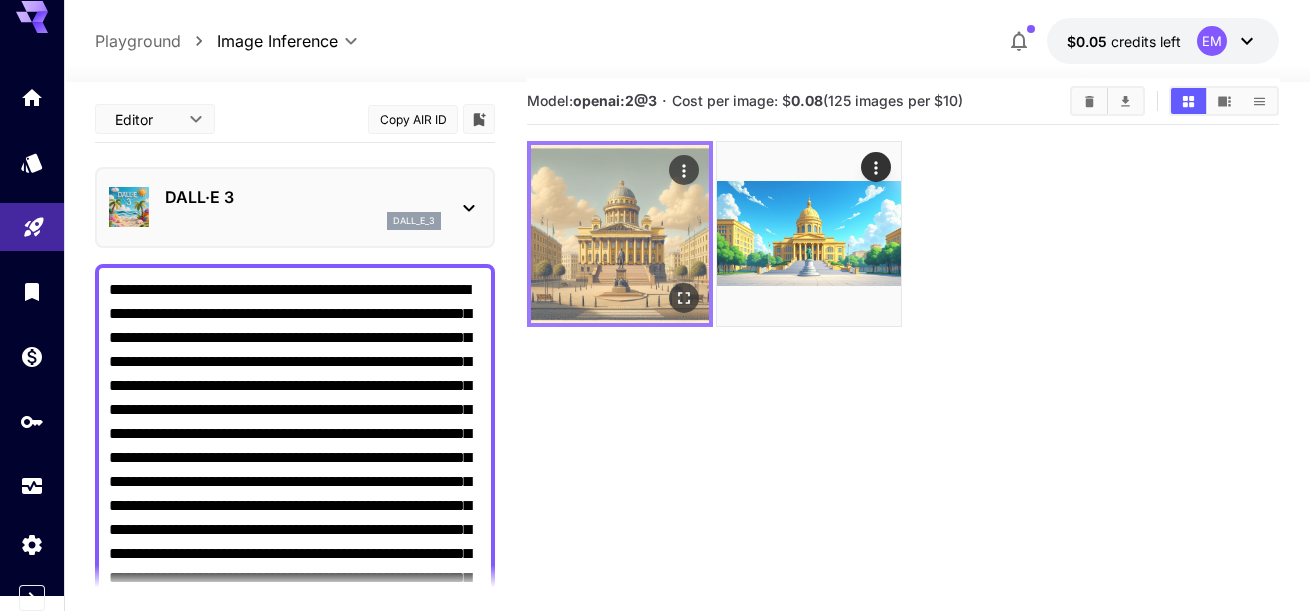 click at bounding box center (620, 234) 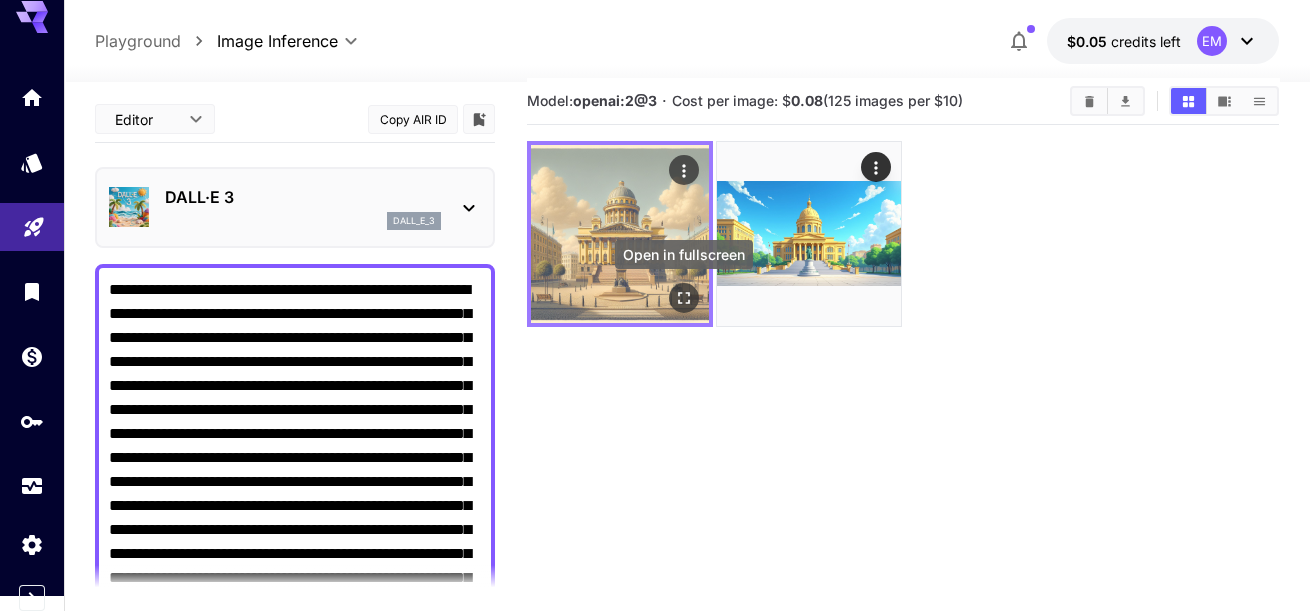 click 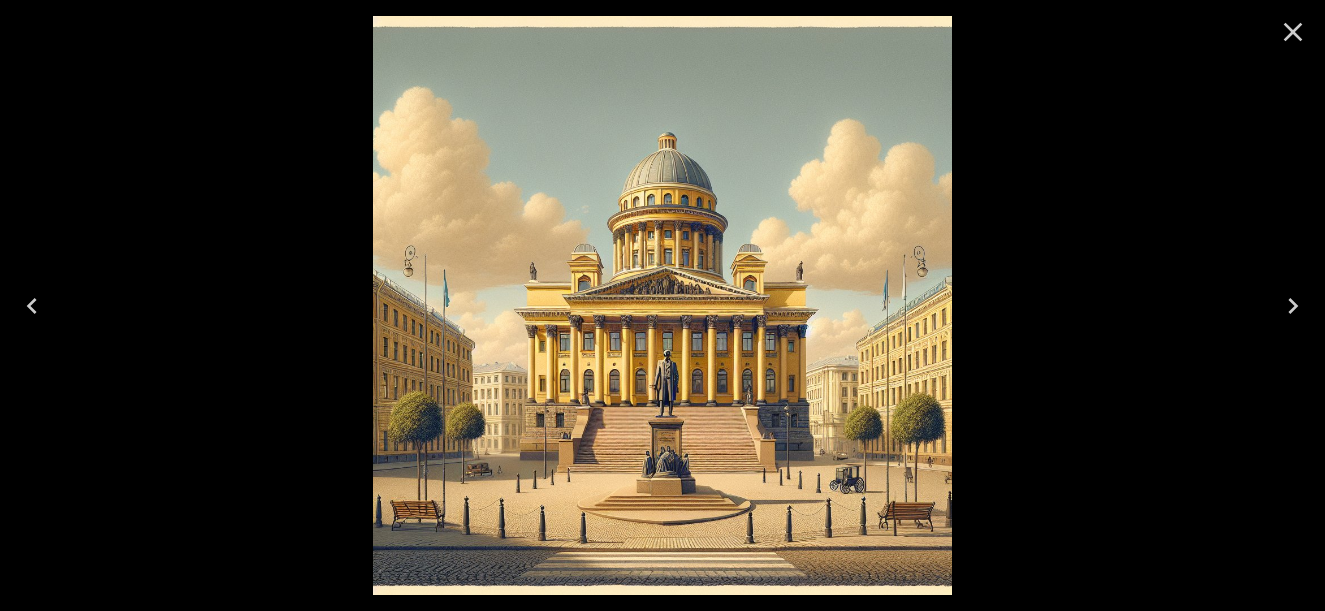 click 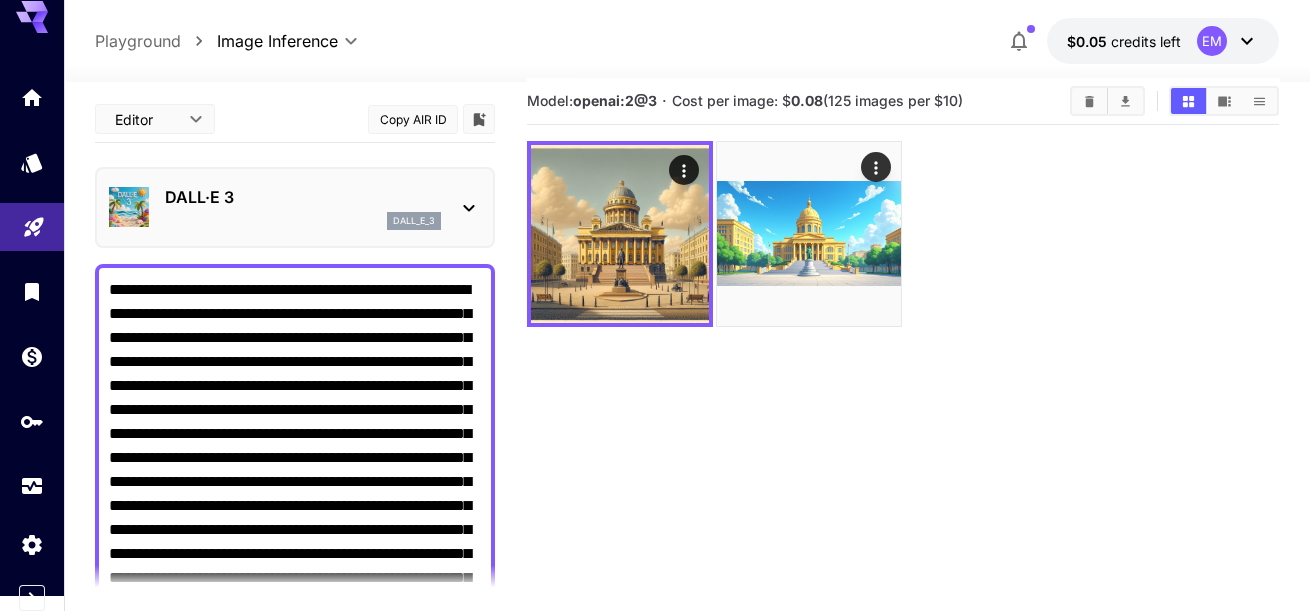 click 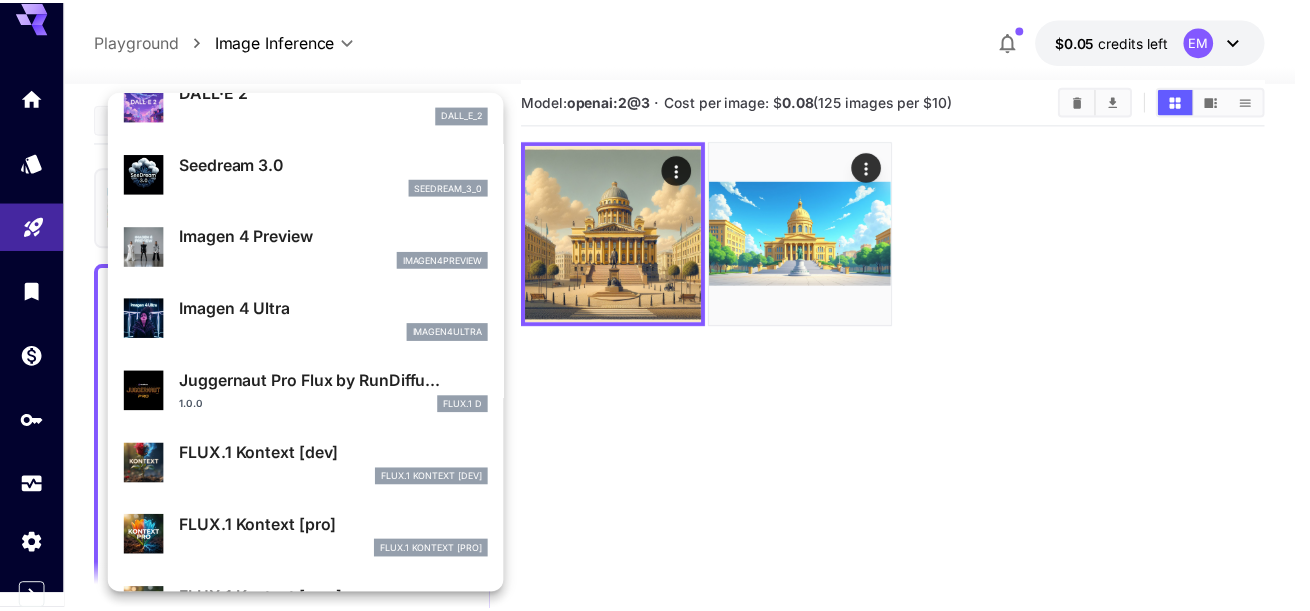 scroll, scrollTop: 464, scrollLeft: 0, axis: vertical 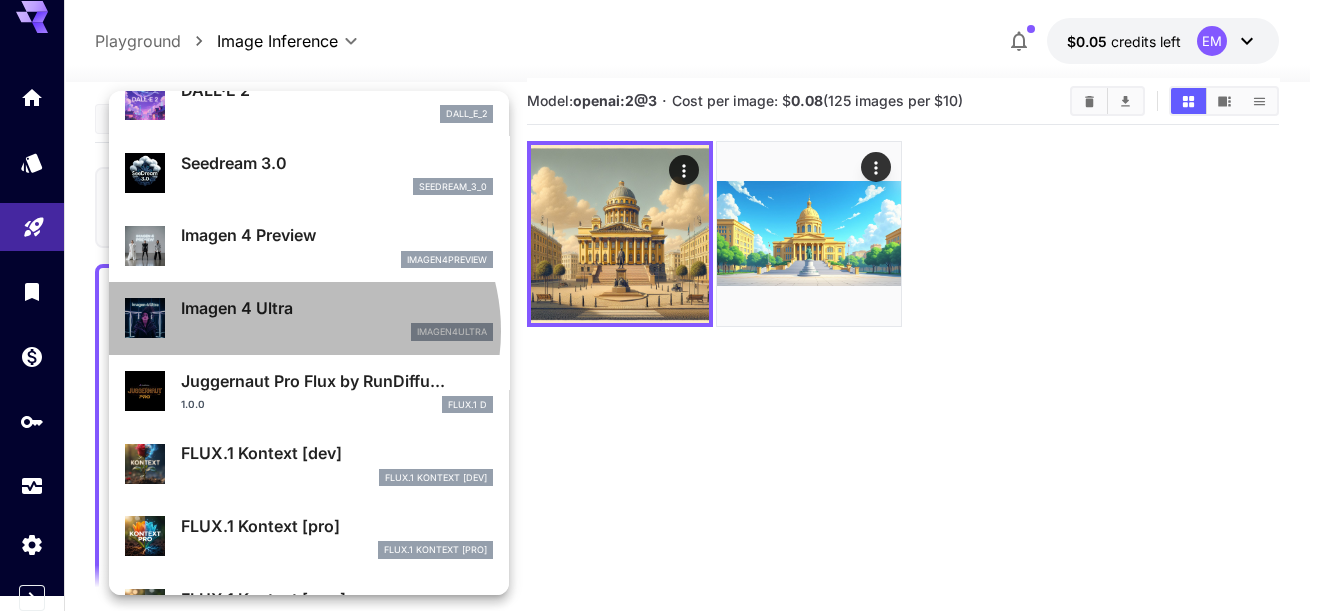 click on "imagen4ultra" at bounding box center [337, 332] 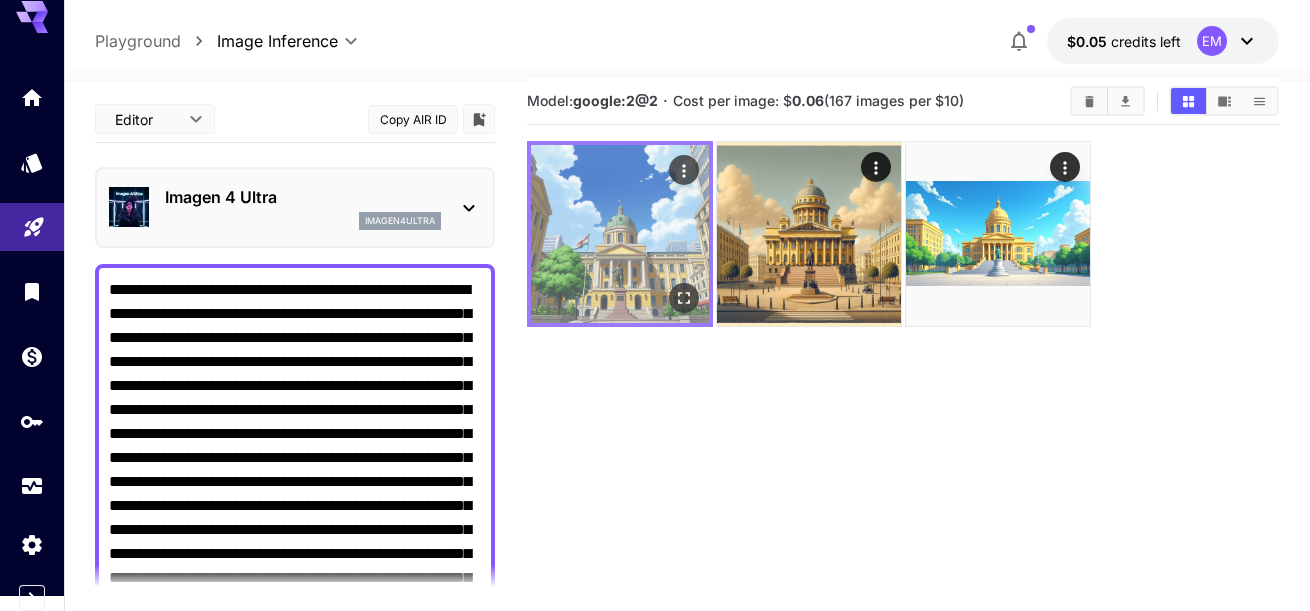 click at bounding box center [620, 234] 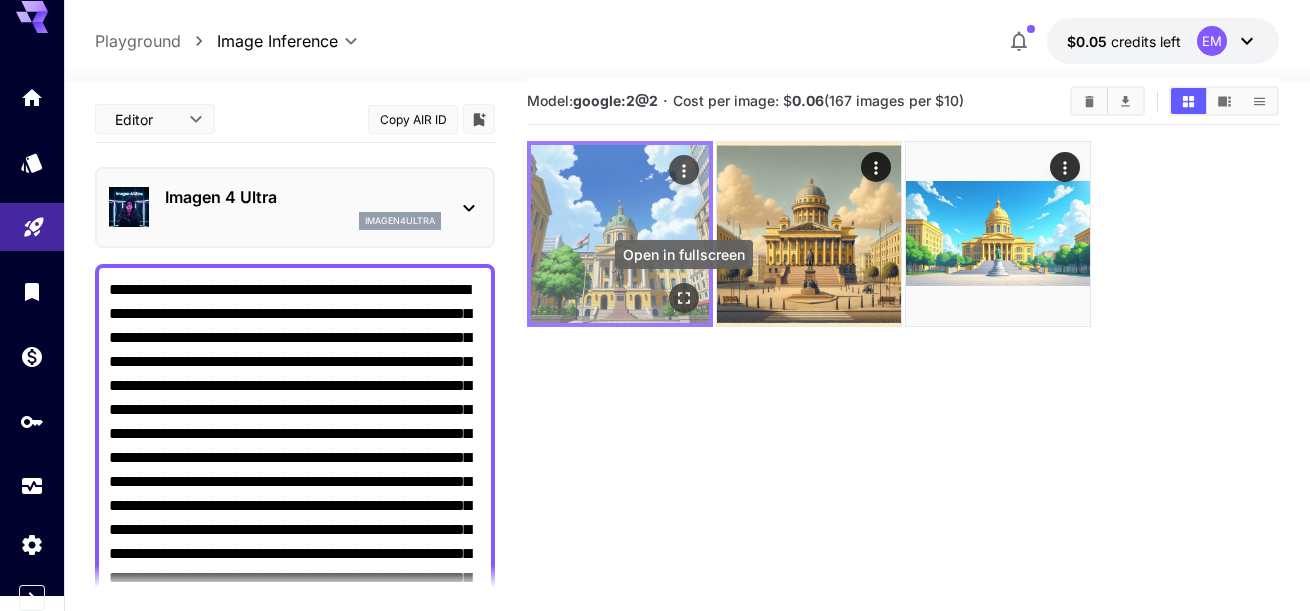click 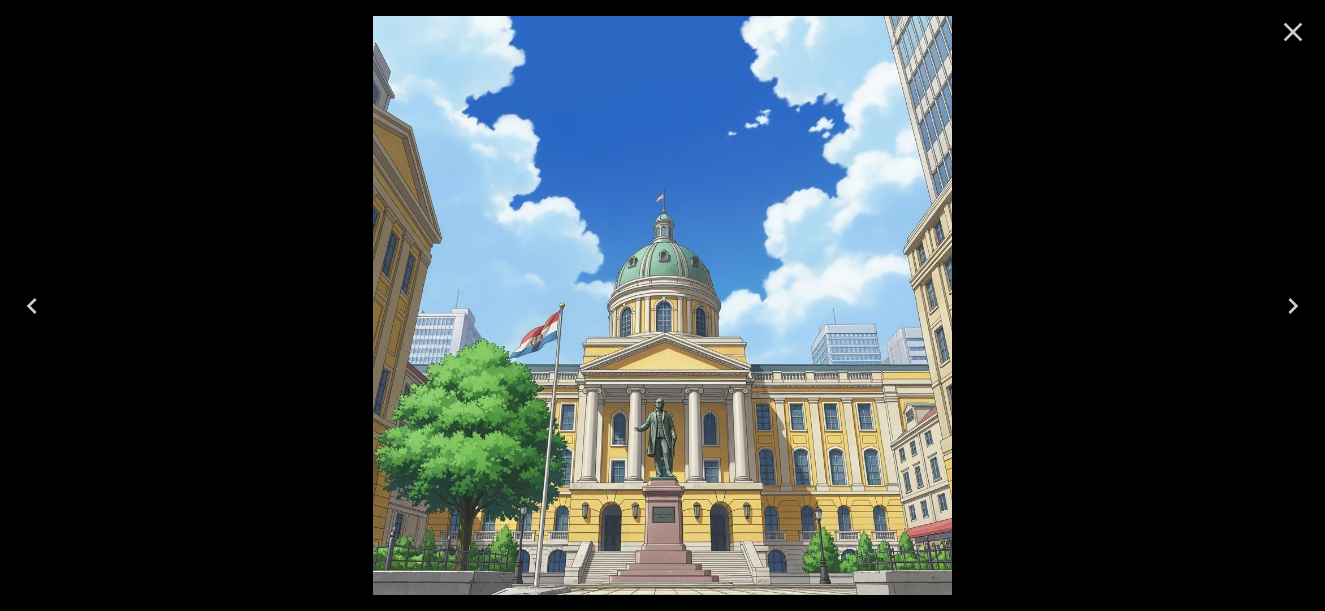 click 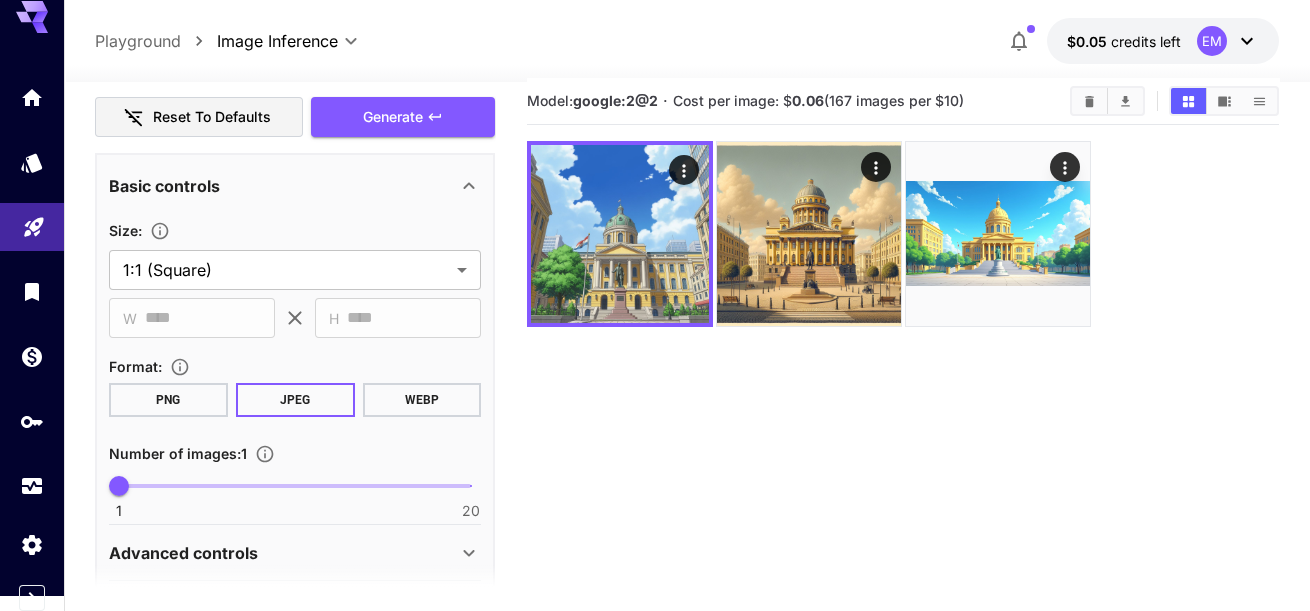 scroll, scrollTop: 708, scrollLeft: 0, axis: vertical 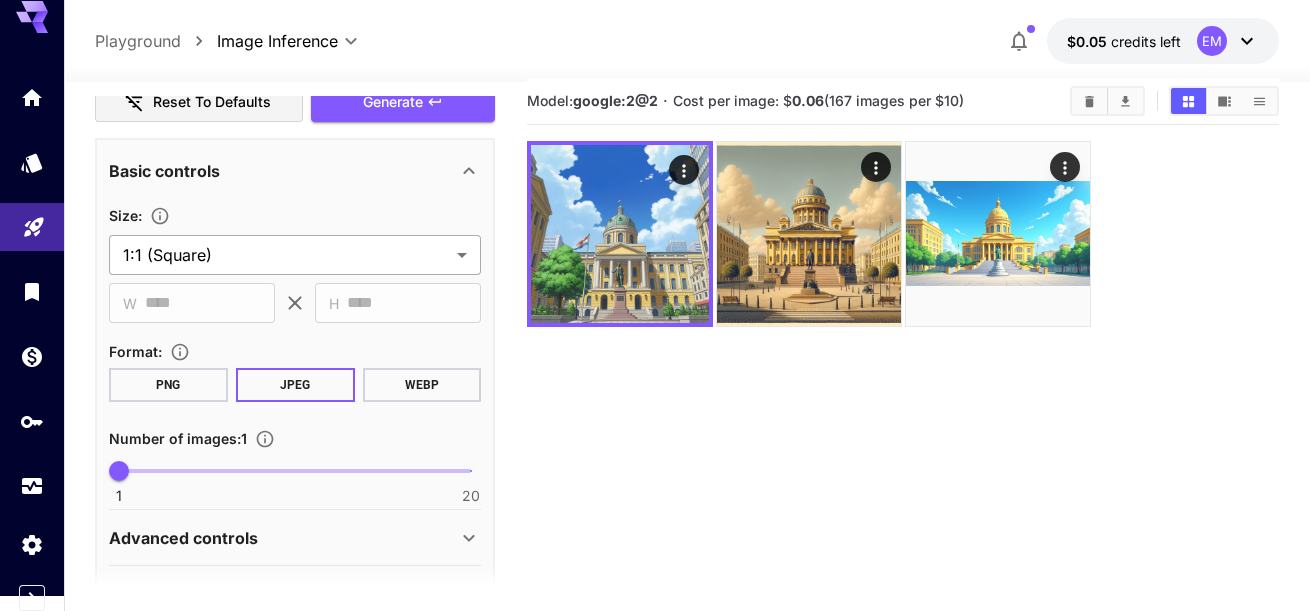 click on "**********" at bounding box center [655, 364] 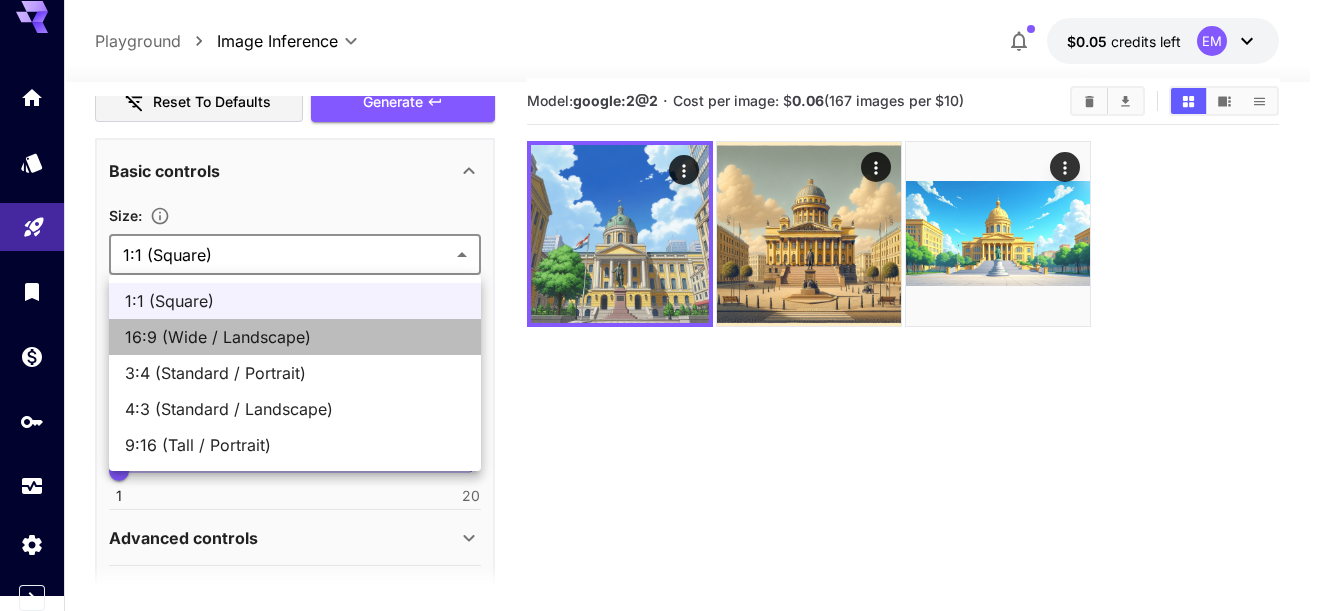 click on "16:9 (Wide / Landscape)" at bounding box center (295, 337) 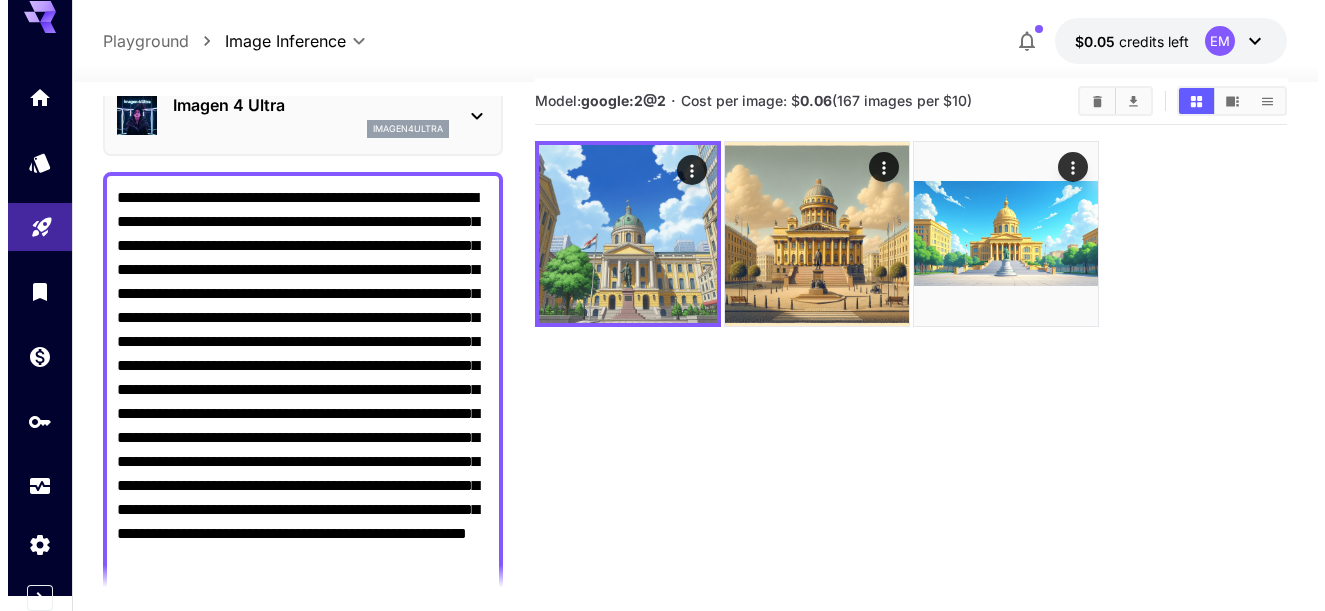 scroll, scrollTop: 0, scrollLeft: 0, axis: both 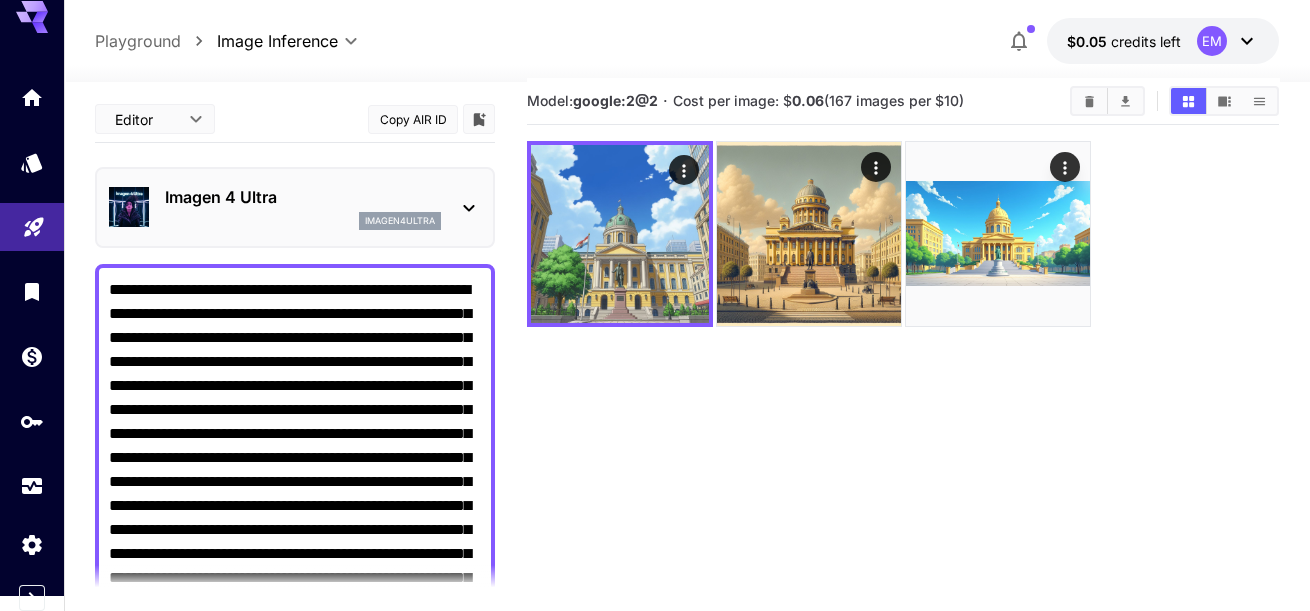 click on "Imagen 4 Ultra imagen4ultra" at bounding box center [295, 207] 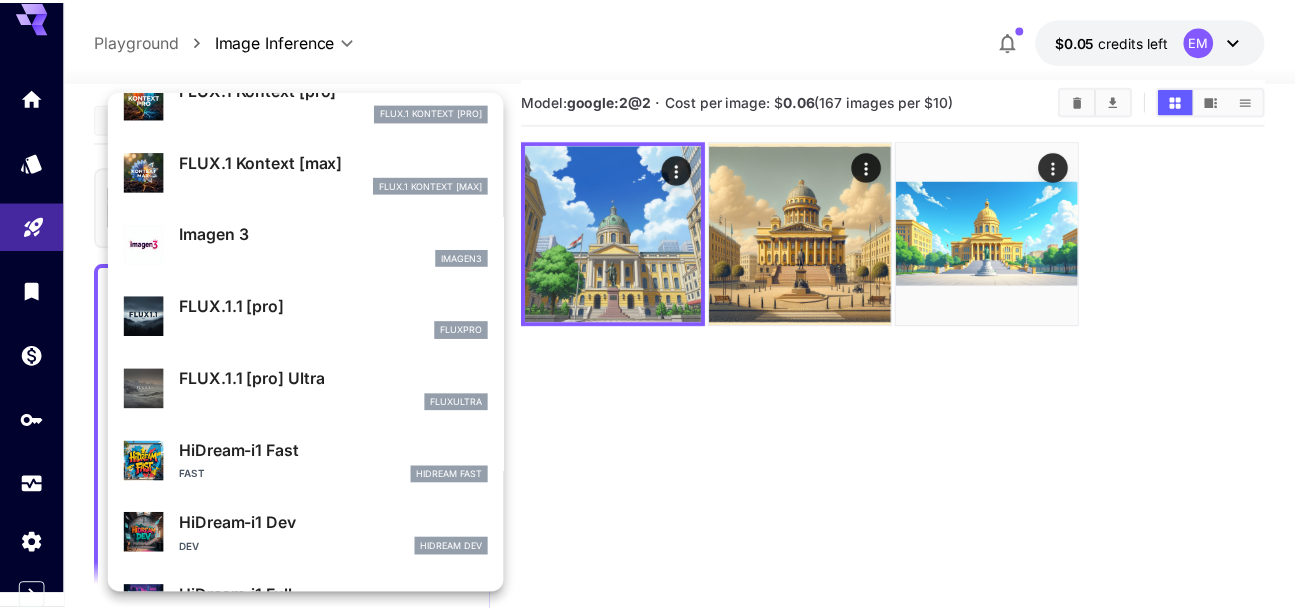 scroll, scrollTop: 900, scrollLeft: 0, axis: vertical 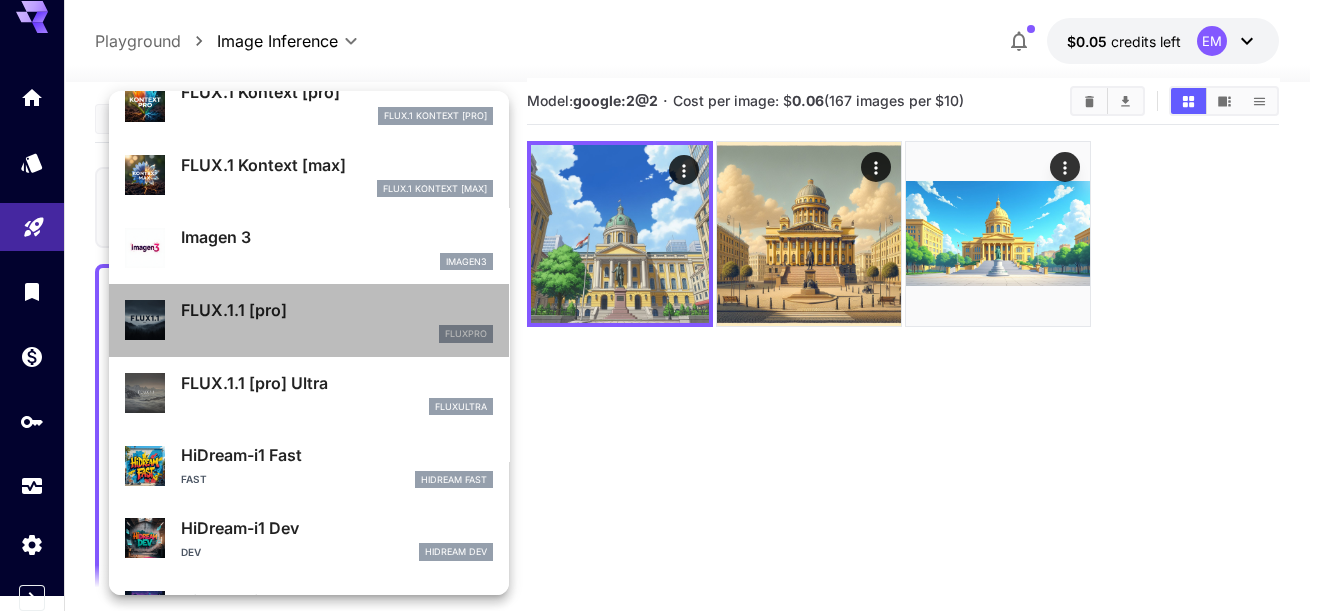 click on "fluxpro" at bounding box center [337, 334] 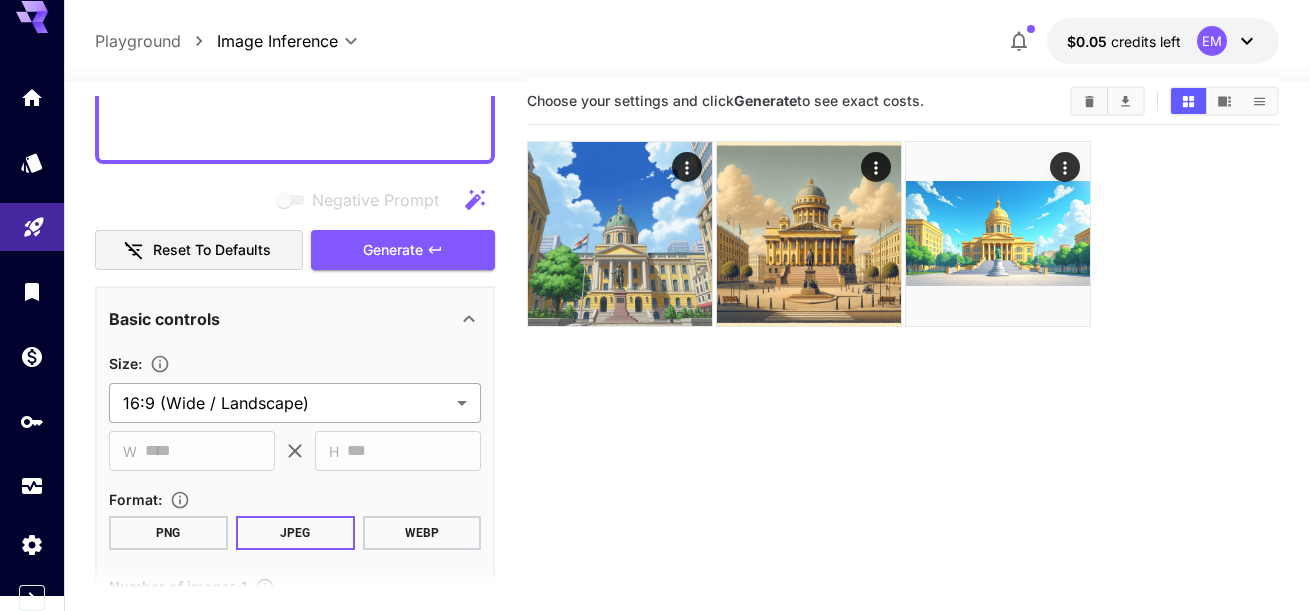 scroll, scrollTop: 561, scrollLeft: 0, axis: vertical 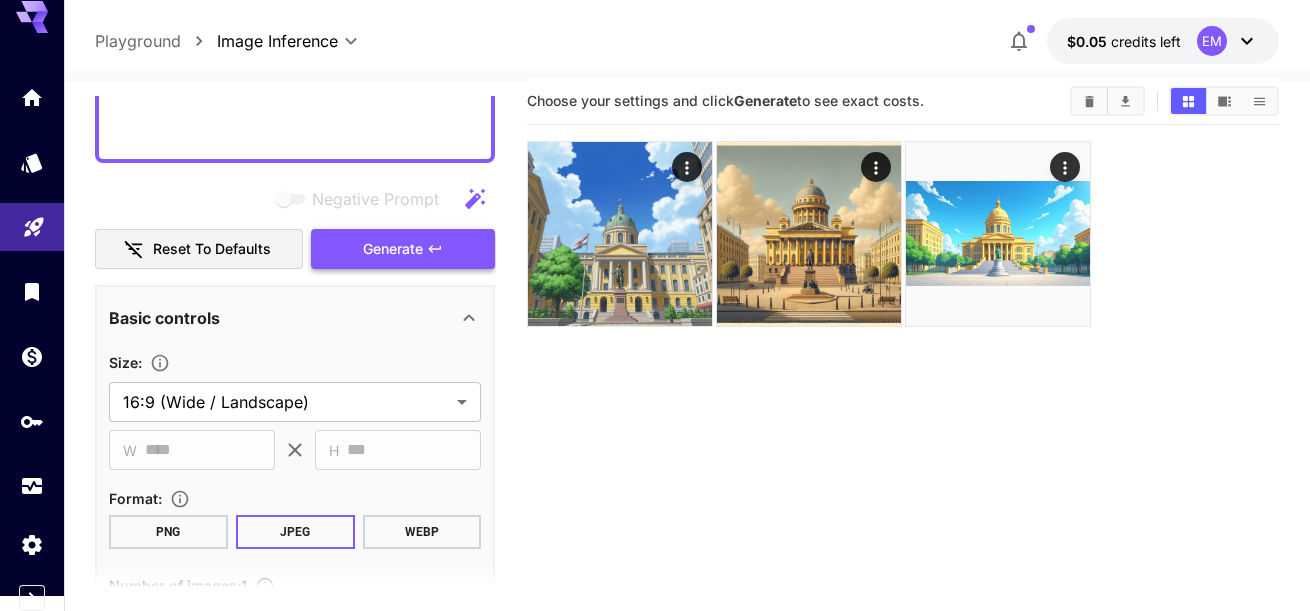 click on "Generate" at bounding box center [393, 249] 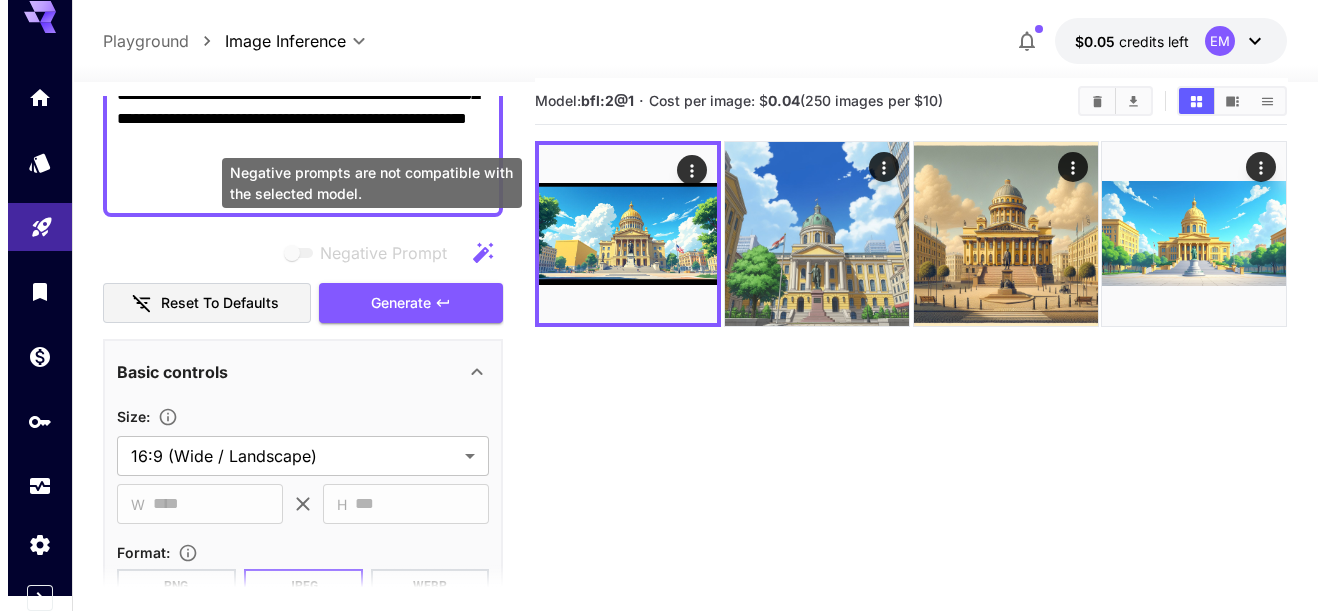 scroll, scrollTop: 484, scrollLeft: 0, axis: vertical 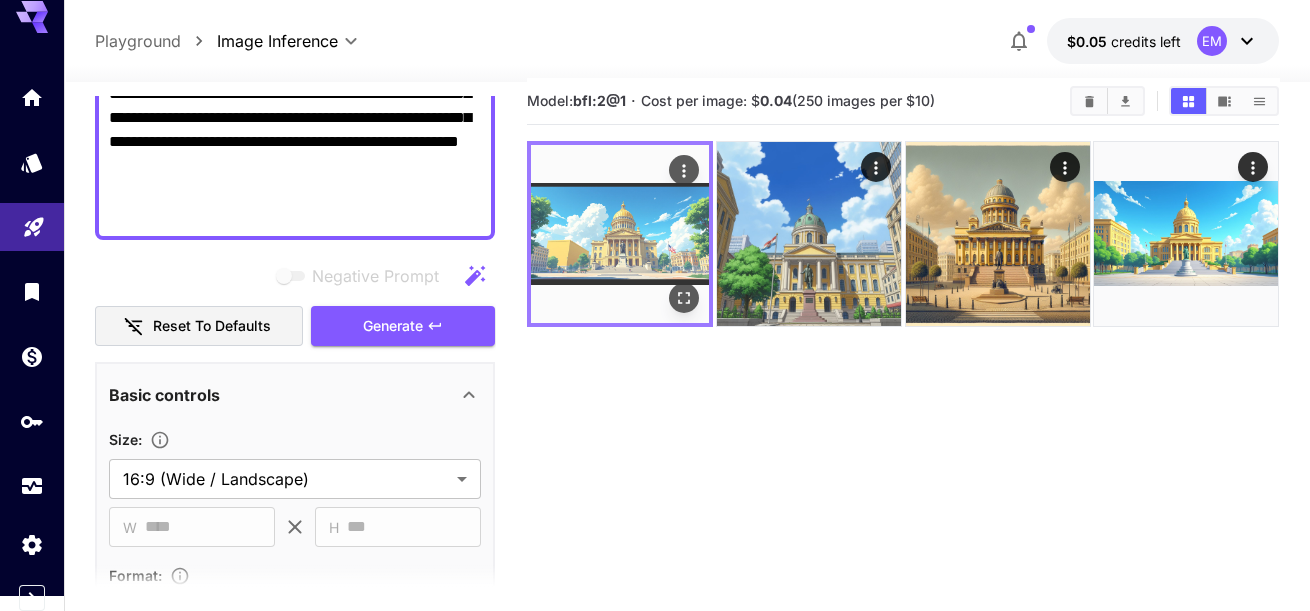 click at bounding box center [620, 234] 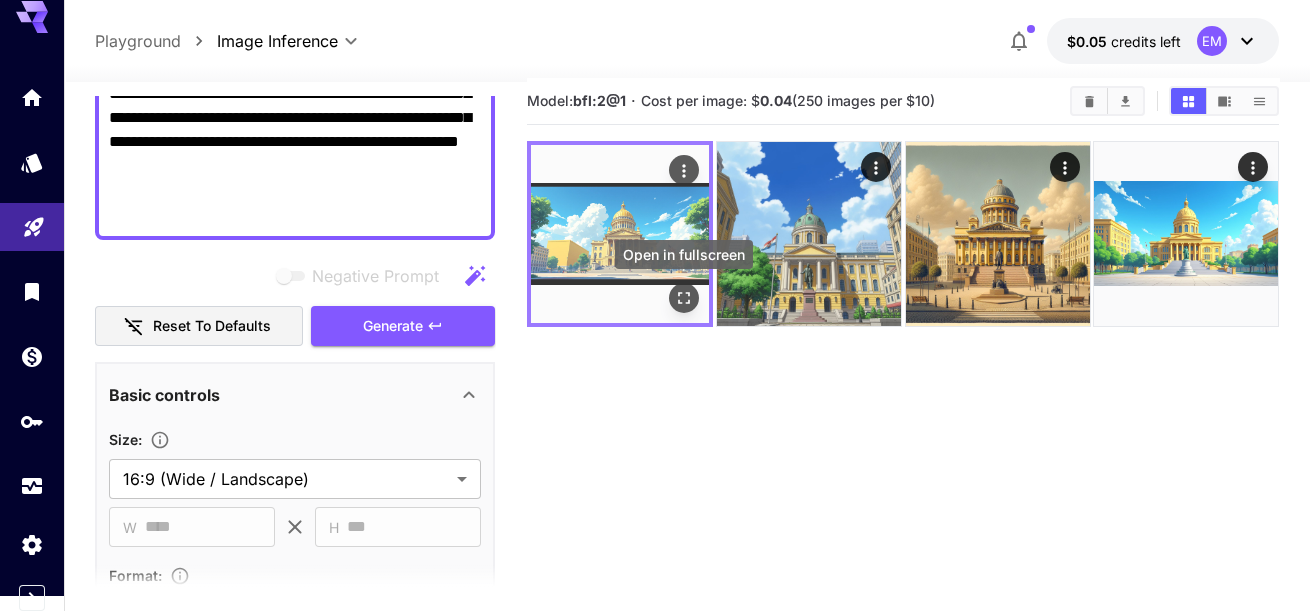 click 